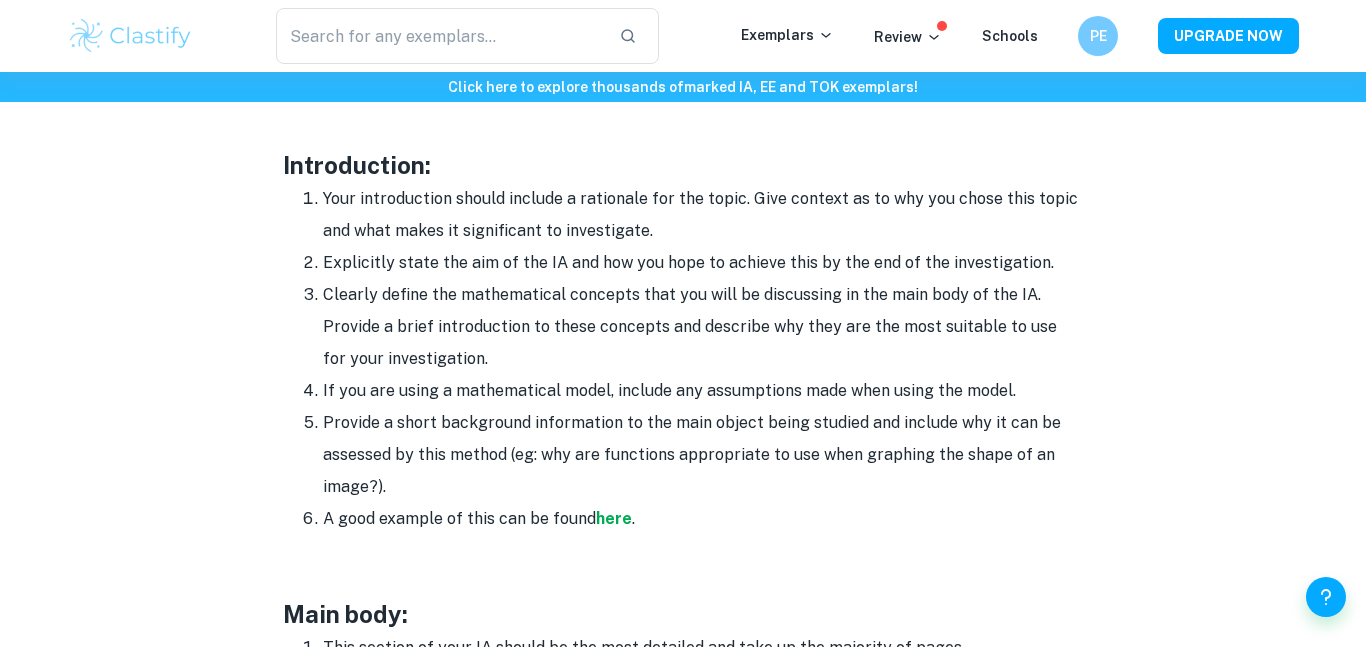 scroll, scrollTop: 1269, scrollLeft: 0, axis: vertical 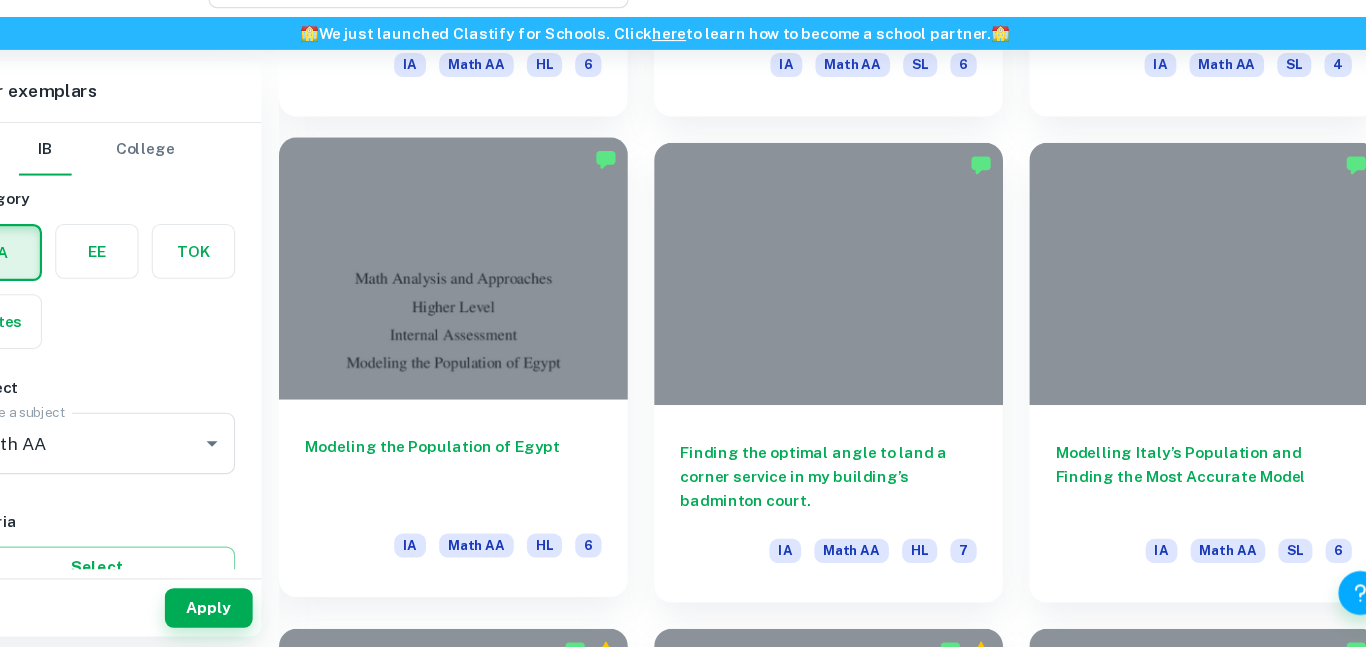 click at bounding box center [499, 301] 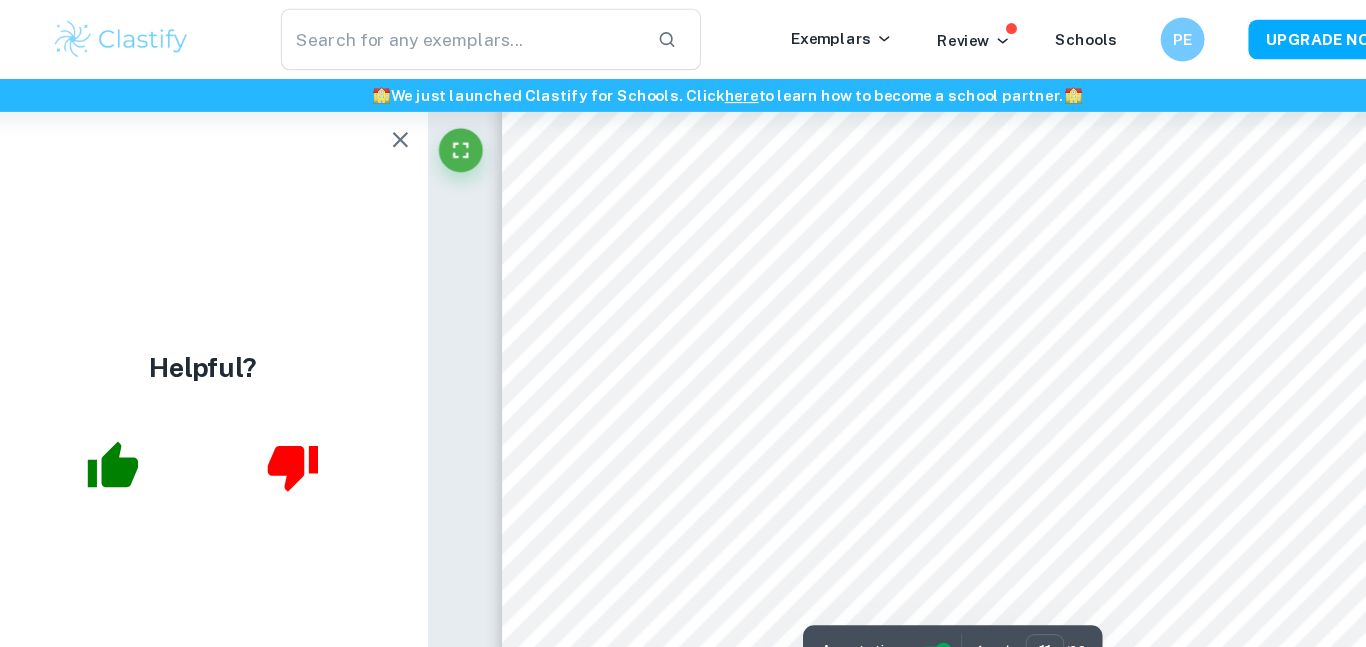scroll, scrollTop: 11654, scrollLeft: 0, axis: vertical 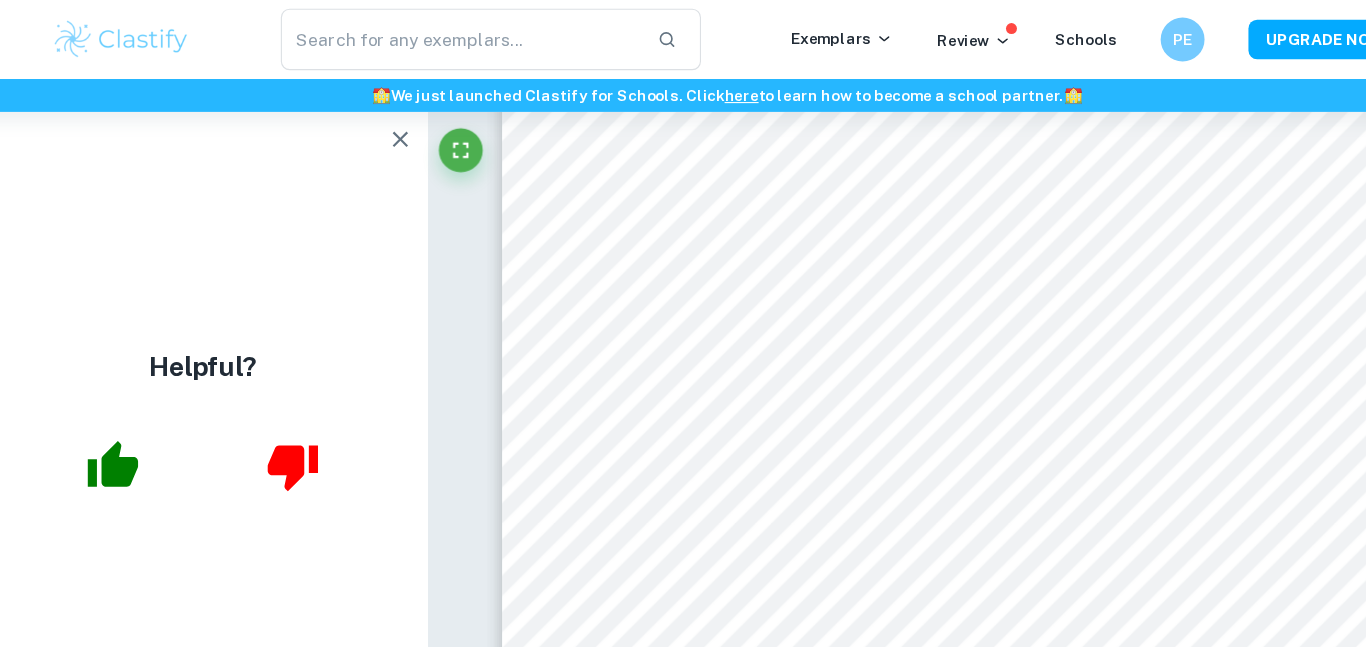 type on "12" 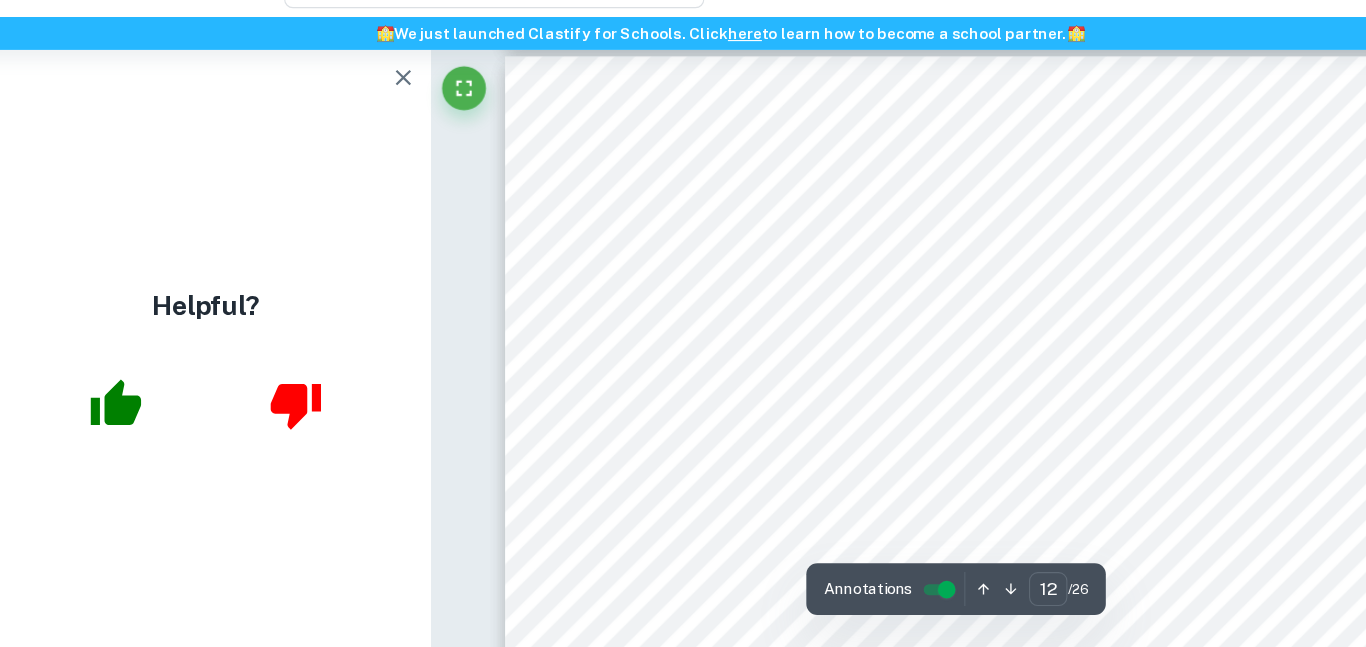 scroll, scrollTop: 12484, scrollLeft: 0, axis: vertical 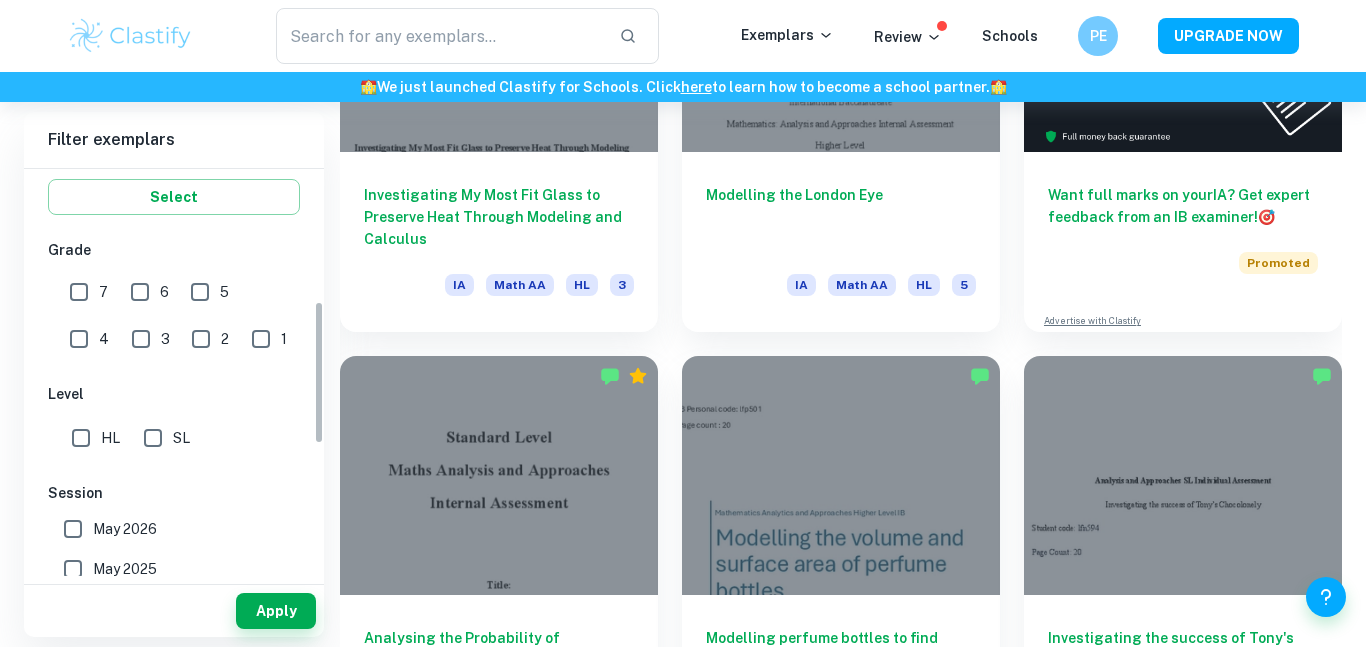 click on "SL" at bounding box center [153, 438] 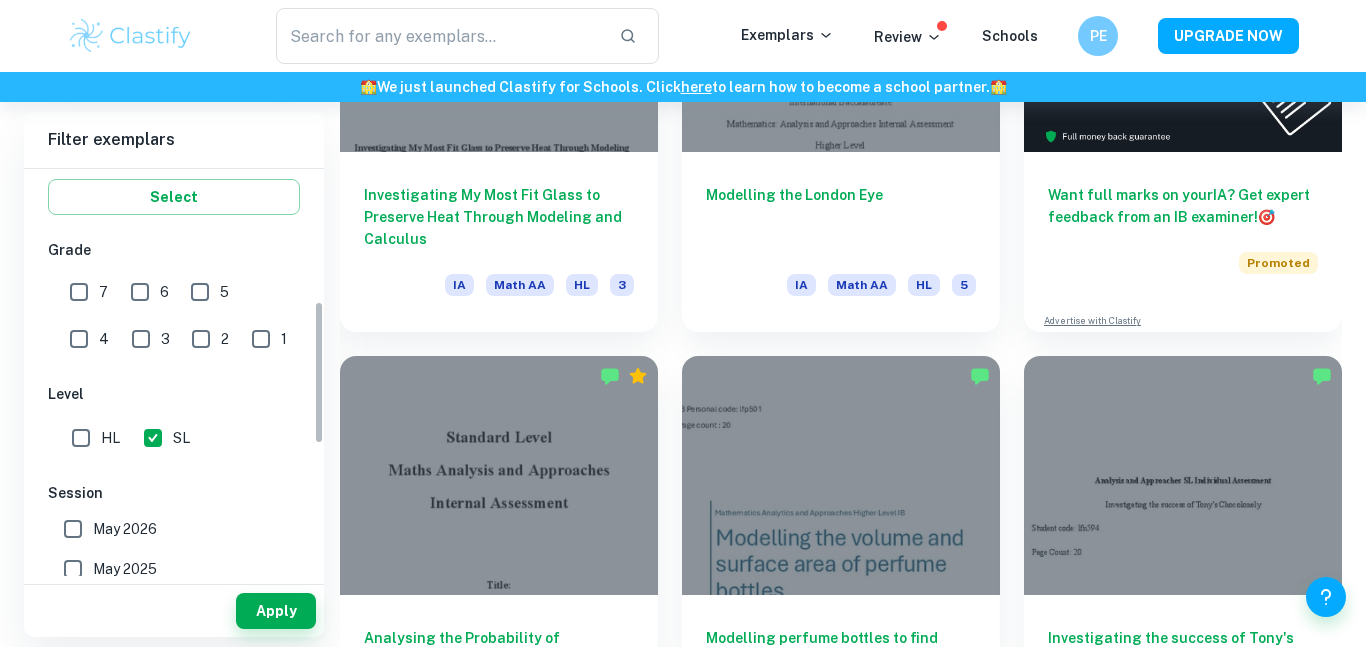 scroll, scrollTop: 495, scrollLeft: 0, axis: vertical 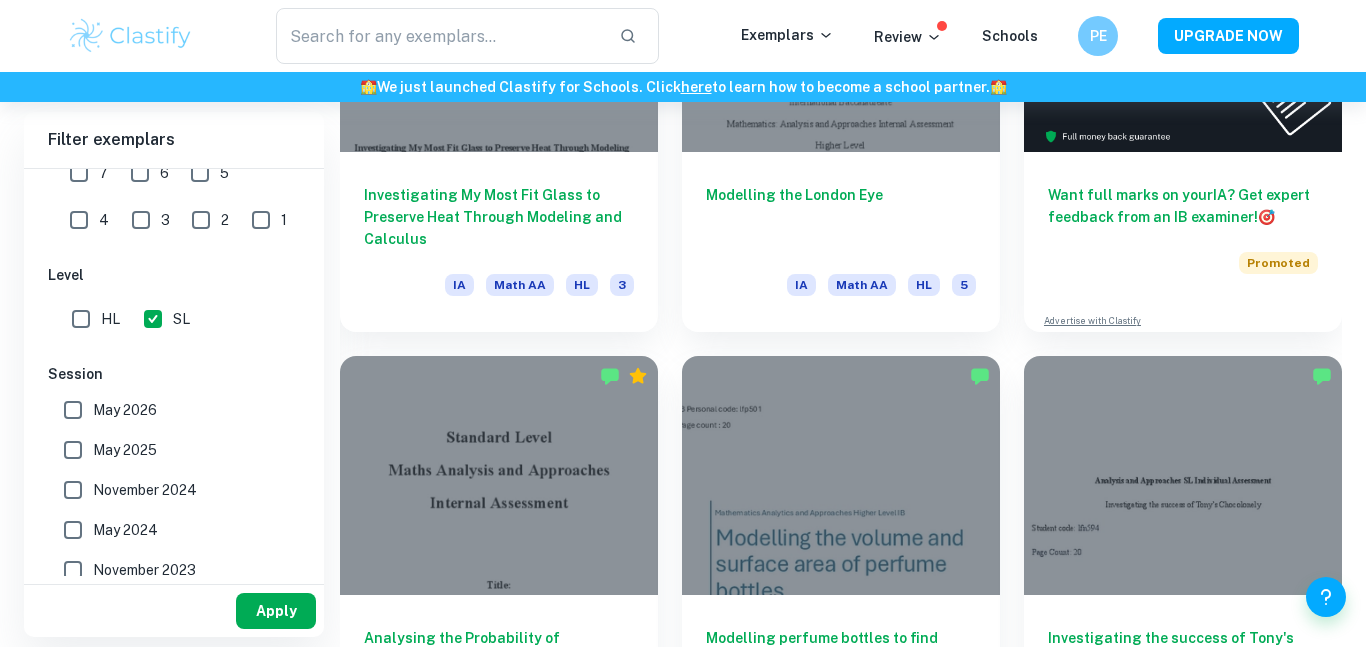 click on "Apply" at bounding box center [276, 611] 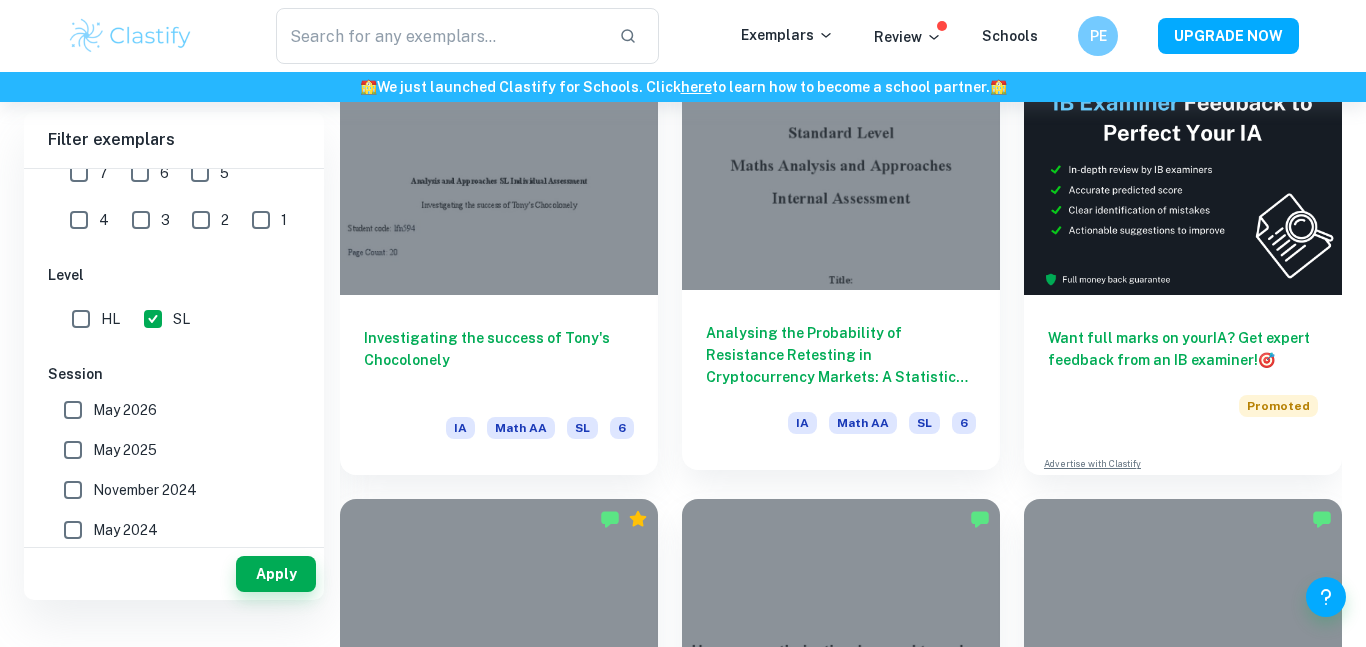 scroll, scrollTop: 525, scrollLeft: 0, axis: vertical 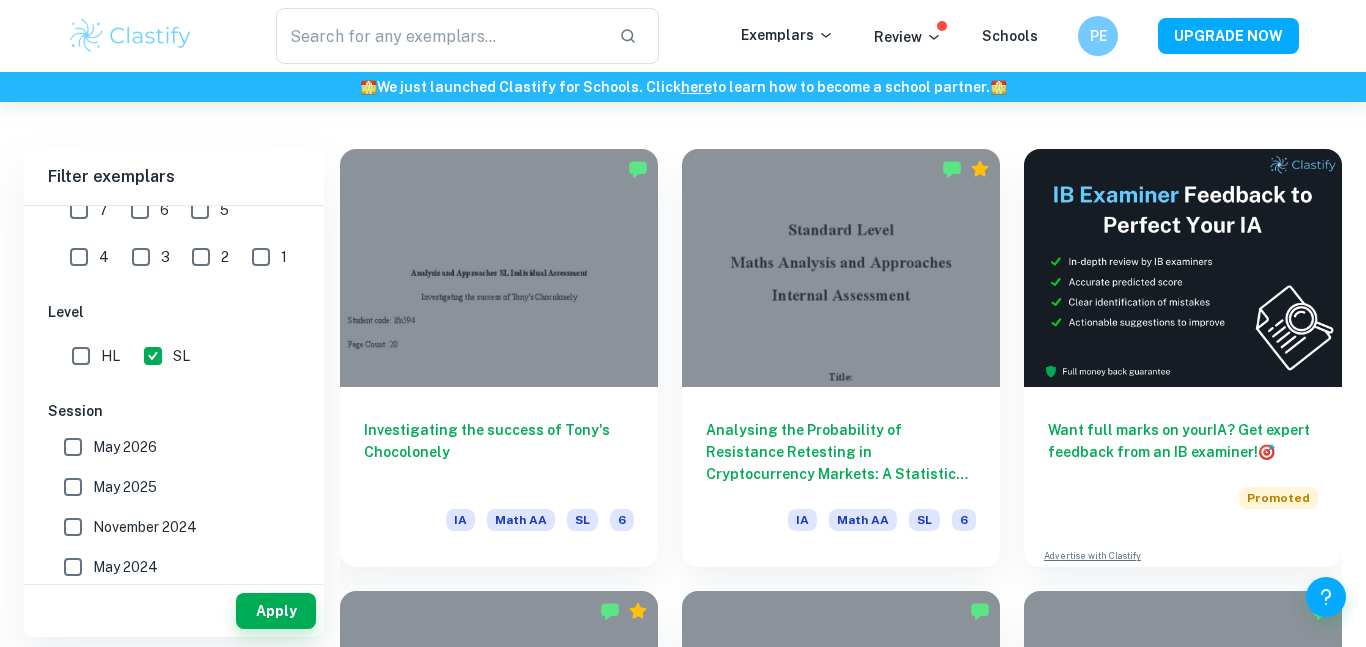click on "Analysing the Probability of Resistance Retesting in Cryptocurrency Markets: A Statistical Approach to Optimising Buying and Selling Strategies IA Math AA SL 6" at bounding box center (829, 346) 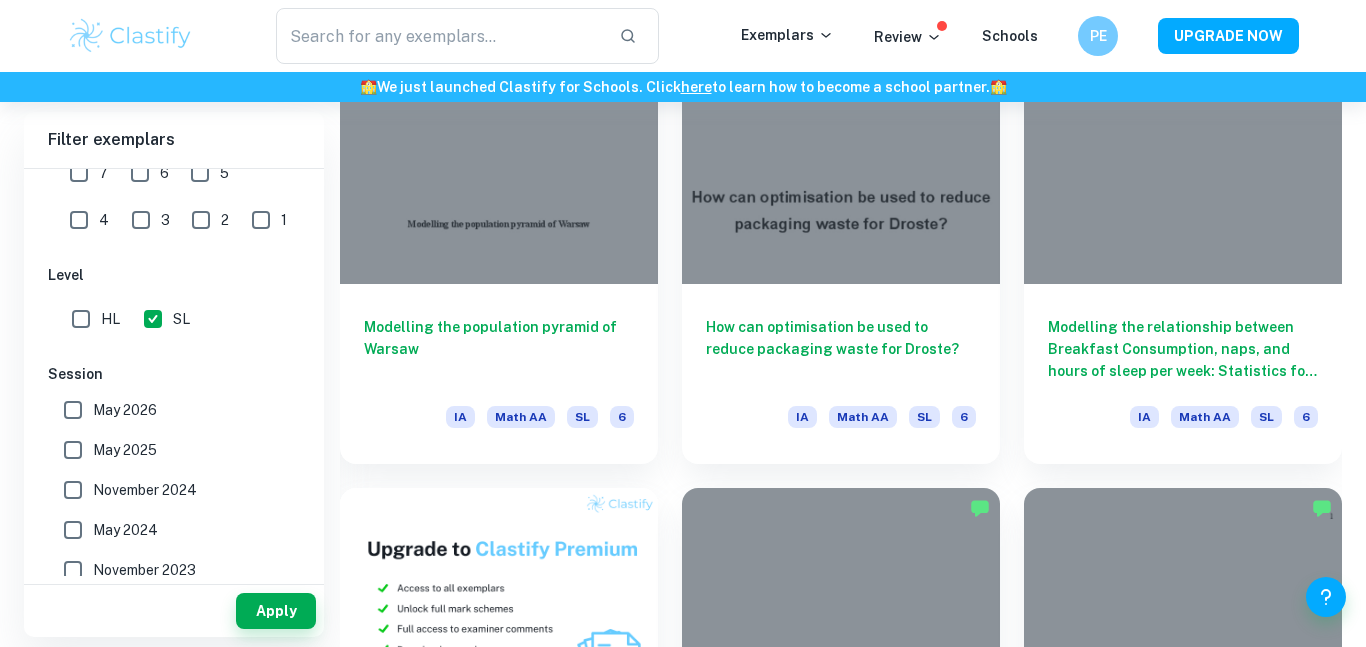 scroll, scrollTop: 1073, scrollLeft: 0, axis: vertical 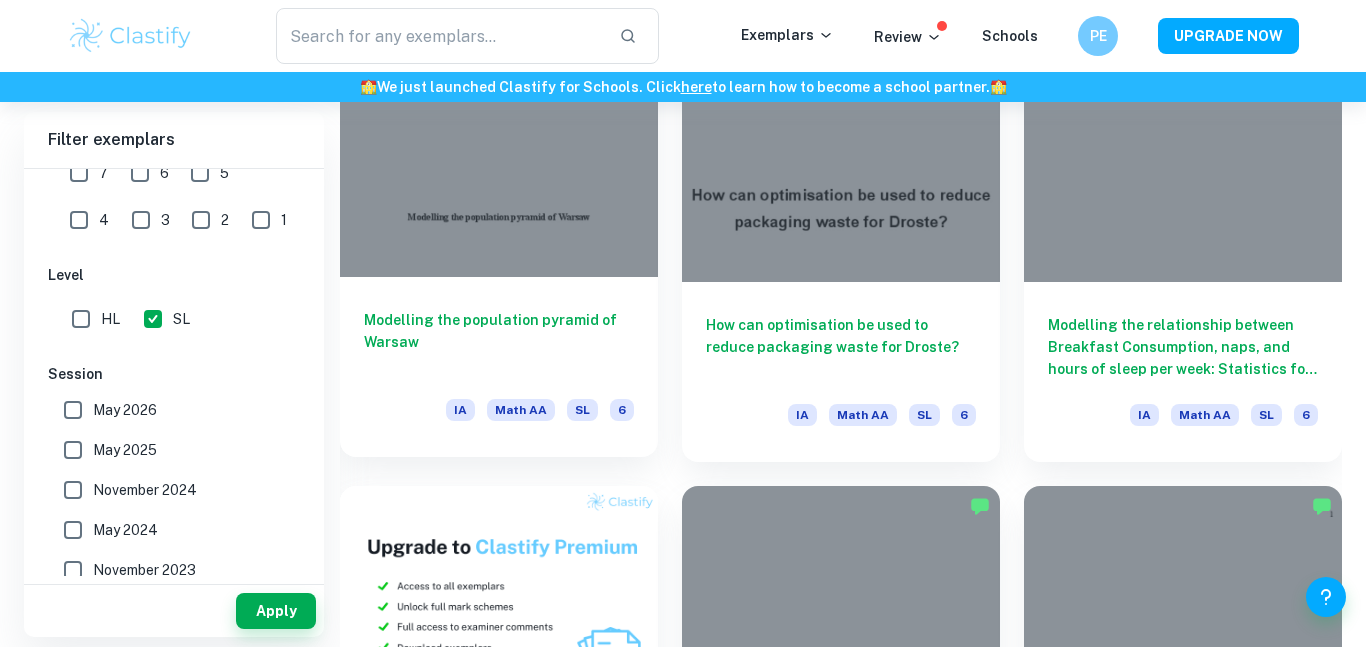 click at bounding box center (499, 157) 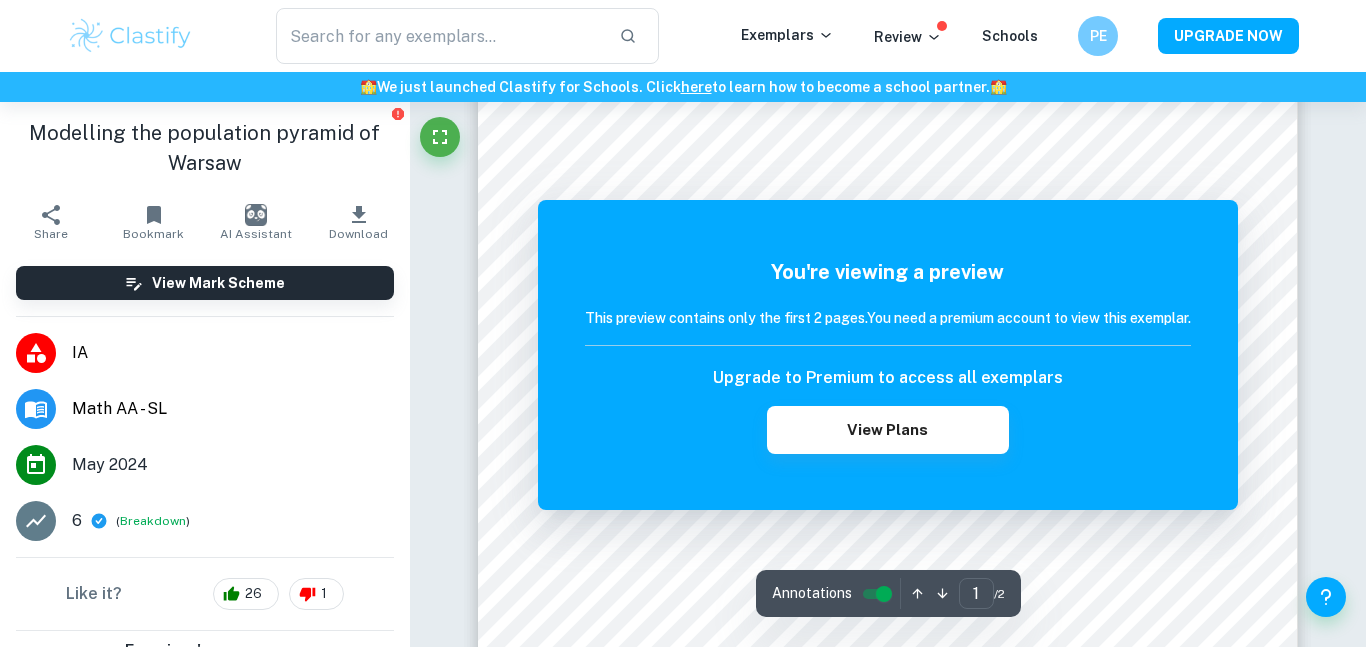 scroll, scrollTop: 0, scrollLeft: 0, axis: both 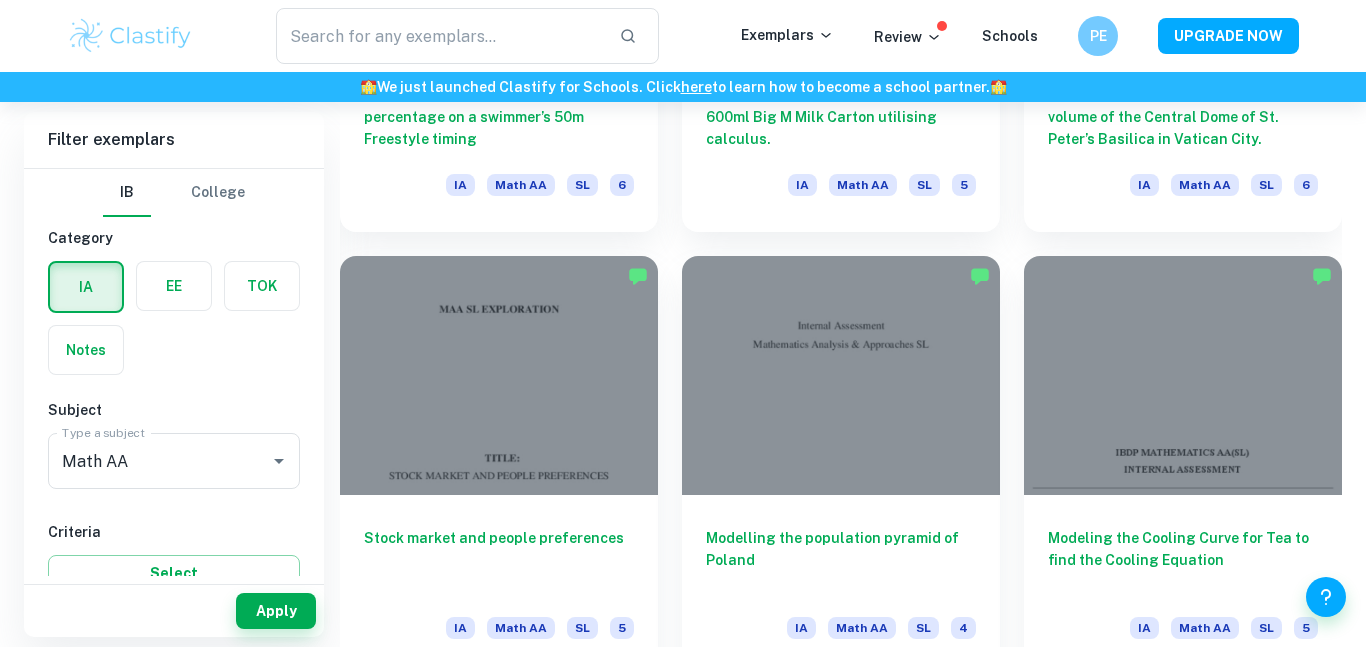 click on "Home IA Math AA IB Math AA IA examples Type a search phrase to find the most relevant  Math AA   IA    examples for you ​ Not sure what to search for? You can always look through our example Internal Assessments below for inspiration. Optimization Modelling Probability Calculus Surface Area Volume Statistics Differential Equations Geometry Cryptography Algebra Trigonometry Complex Numbers Kinematics Functions Correlation All Math AA IA Examples Filter Filter exemplars IB College Category IA EE TOK Notes Subject Type a subject Math AA Type a subject Criteria Select Grade 7 6 5 4 3 2 1 Level HL SL Session May 2026 May 2025 November 2024 May 2024 November 2023 May 2023 November 2022 May 2022 November 2021 May 2021 Other   Apply Filter exemplars IB College Category IA EE TOK Notes Subject Type a subject Math AA Type a subject Criteria Select Grade 7 6 5 4 3 2 1 Level HL SL Session May 2026 May 2025 November 2024 May 2024 November 2023 May 2023 November 2022 May 2022 November 2021 May 2021 Other   Apply   IA SL" at bounding box center [683, -2435] 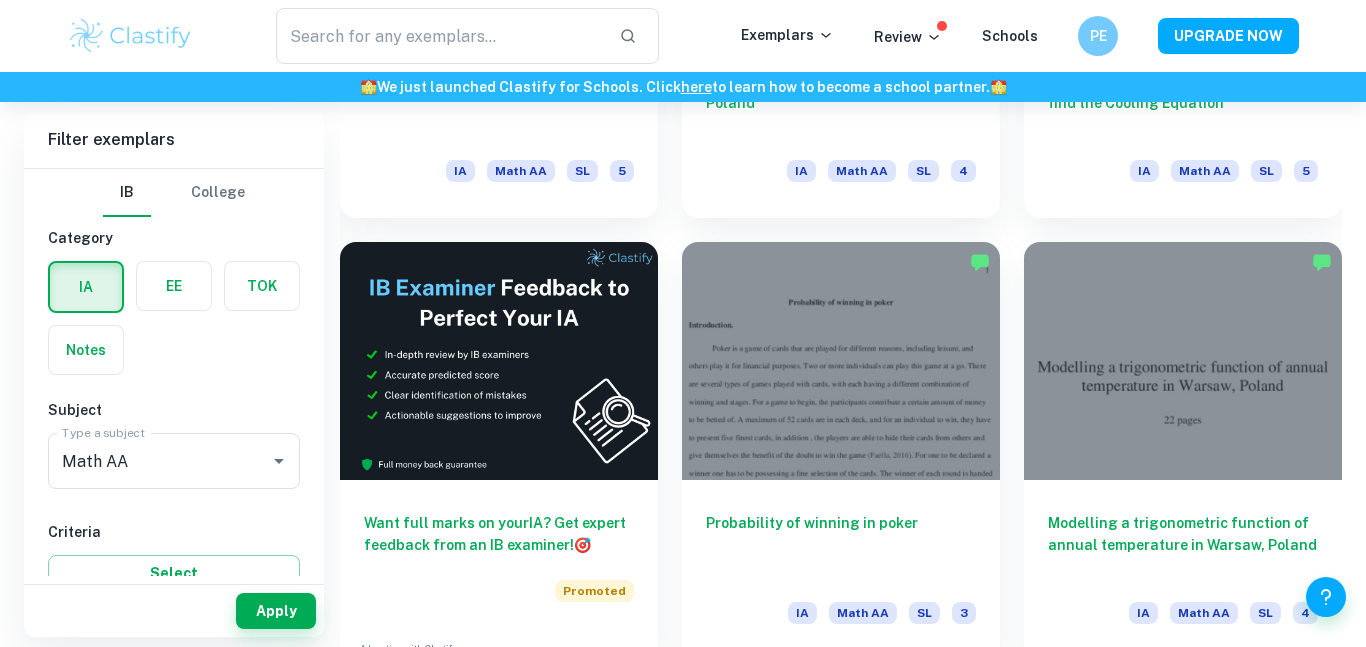 scroll, scrollTop: 10255, scrollLeft: 0, axis: vertical 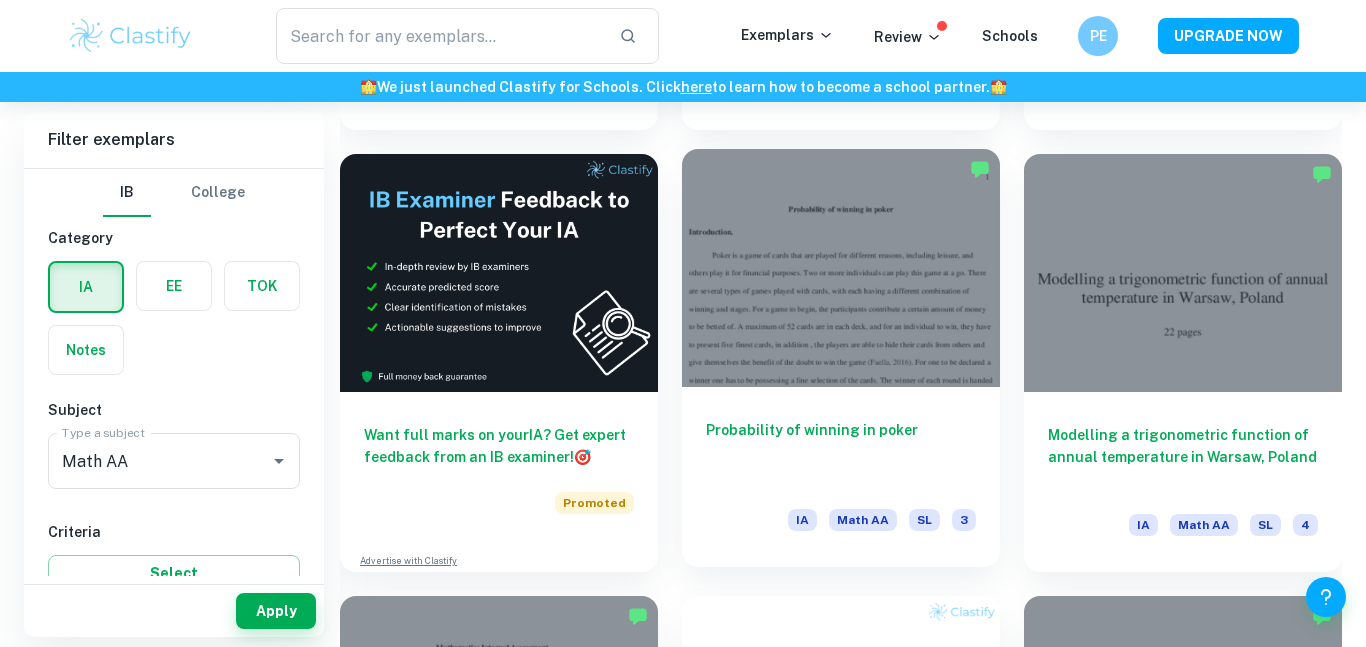click at bounding box center [841, 268] 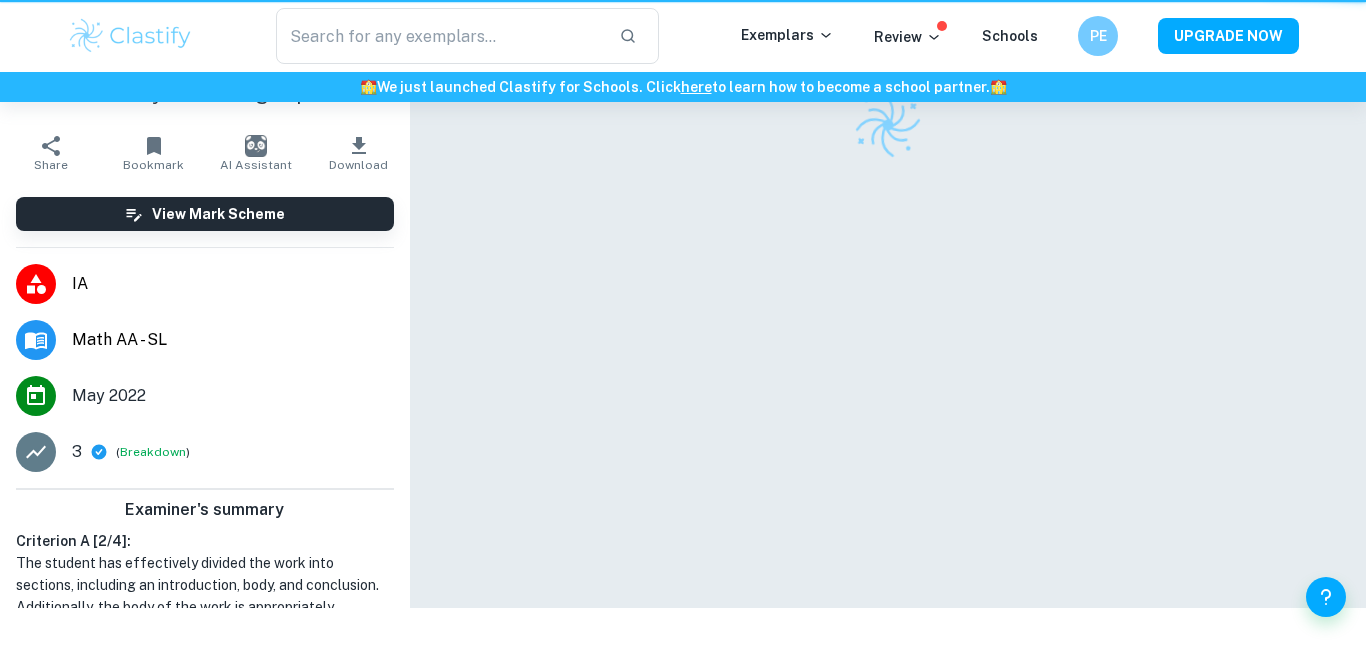 scroll, scrollTop: 0, scrollLeft: 0, axis: both 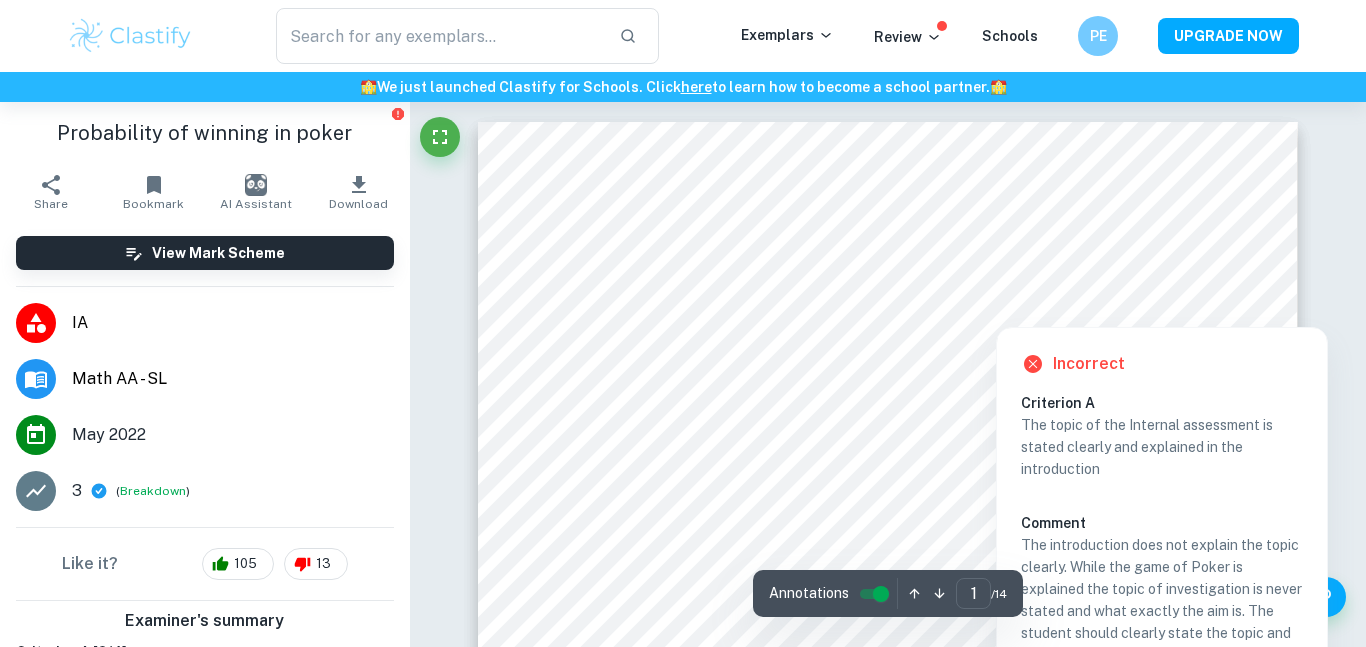 click at bounding box center (1202, 307) 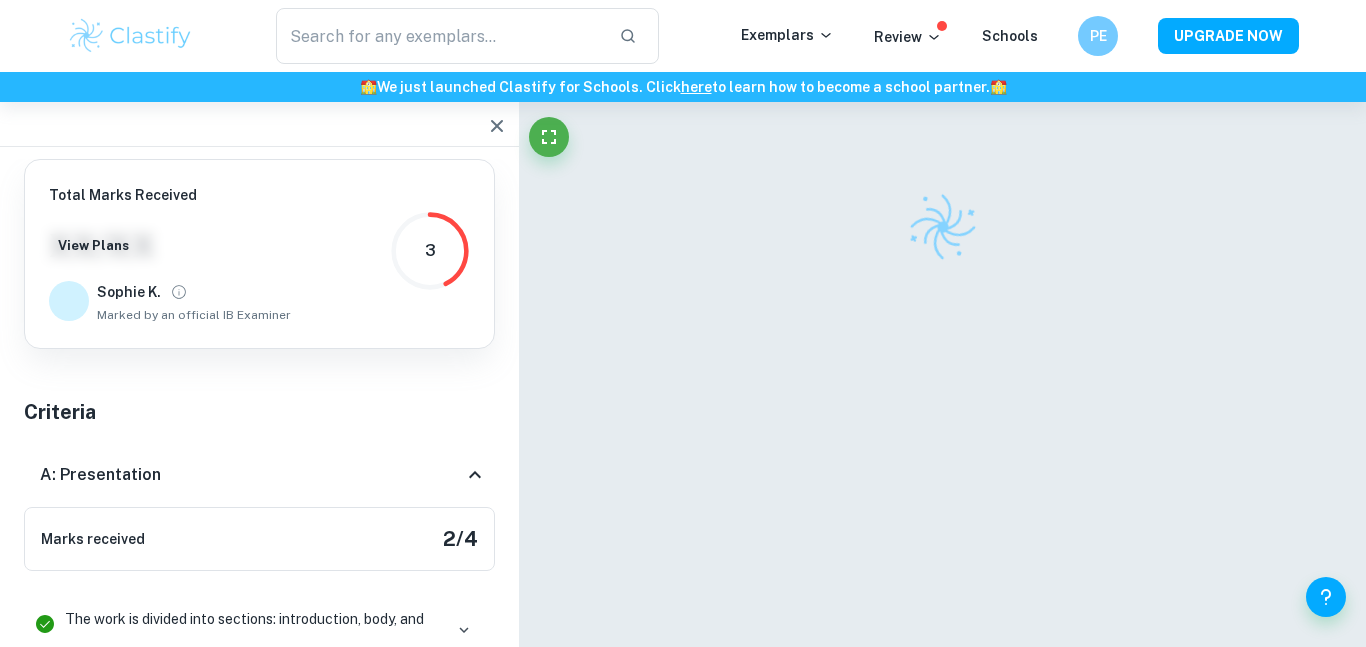 scroll, scrollTop: 413, scrollLeft: 0, axis: vertical 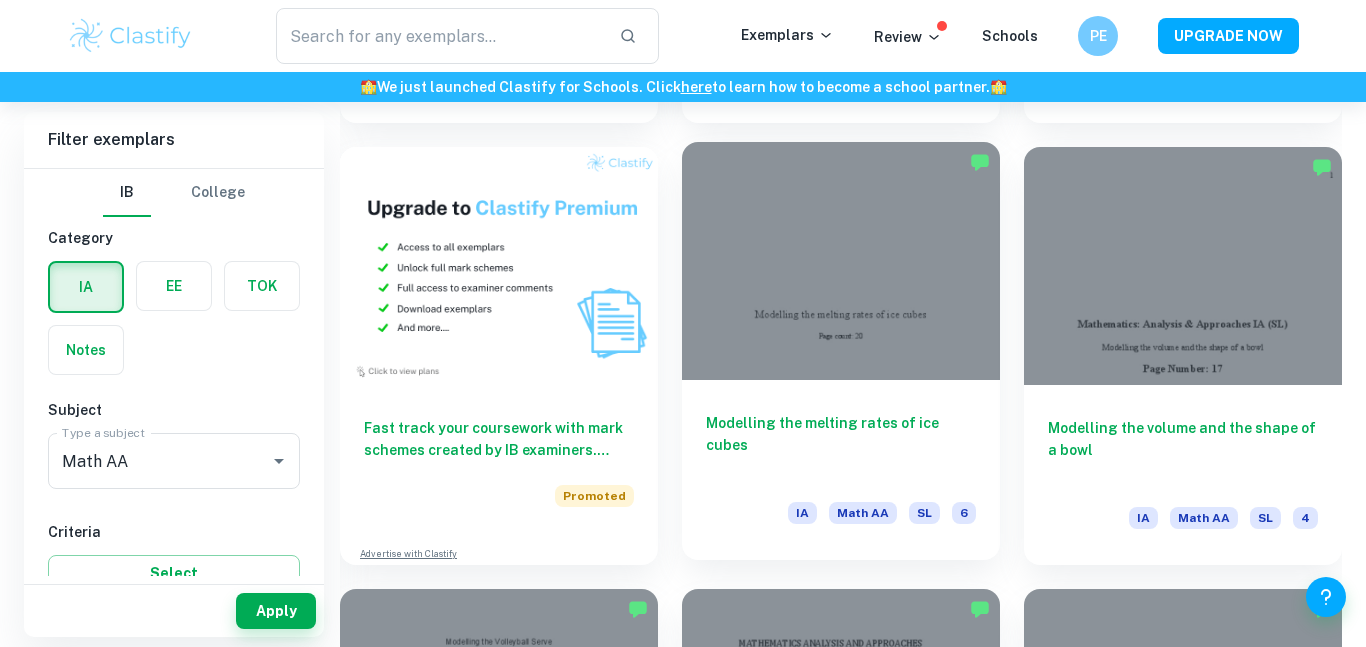 click at bounding box center [841, 261] 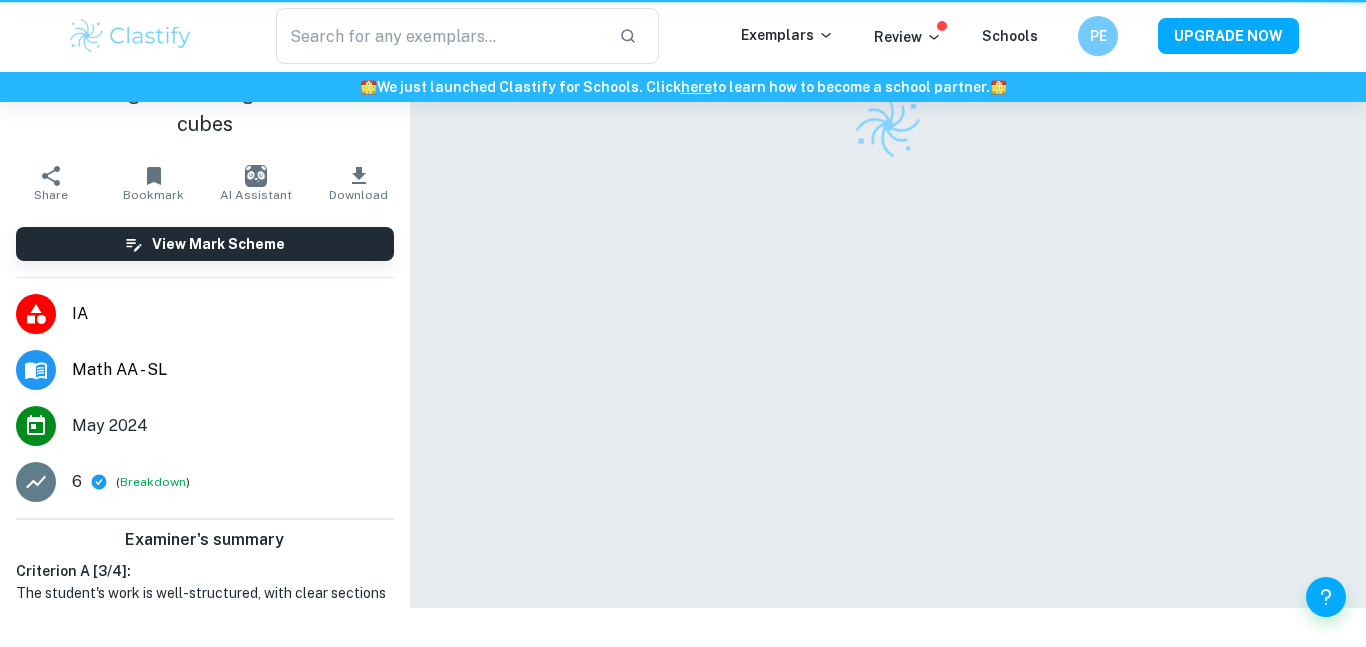 scroll, scrollTop: 0, scrollLeft: 0, axis: both 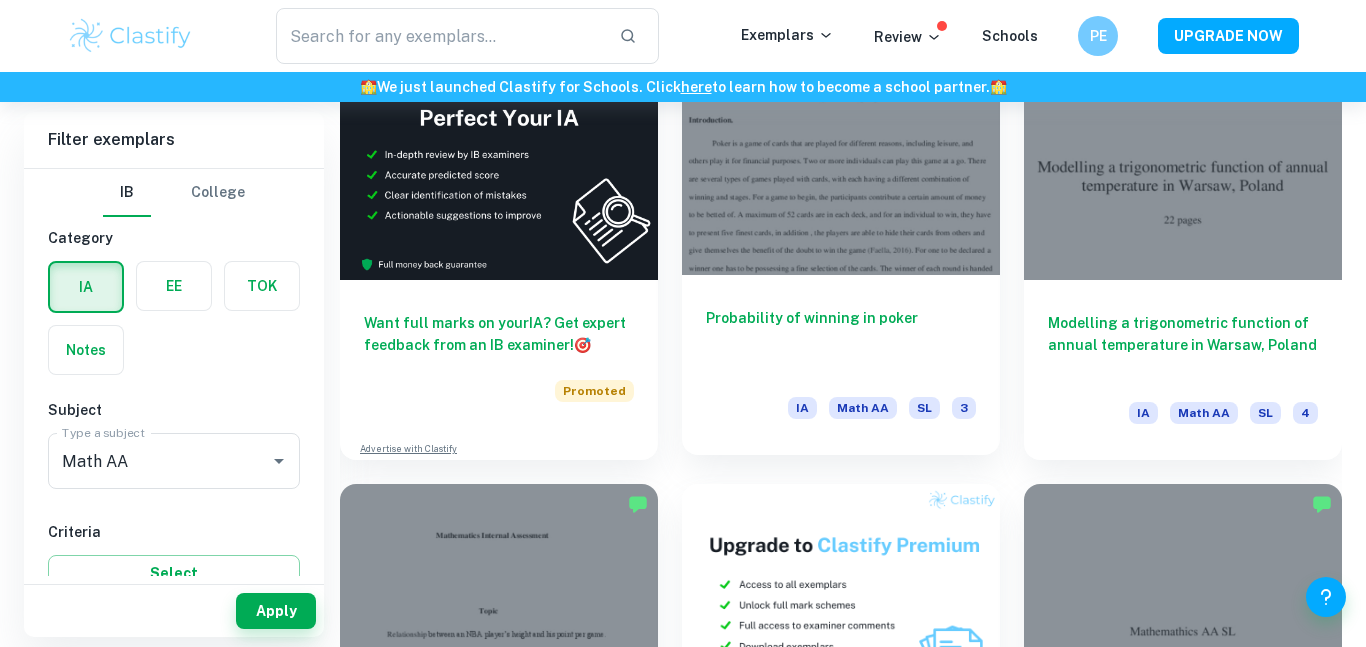 click at bounding box center [841, 156] 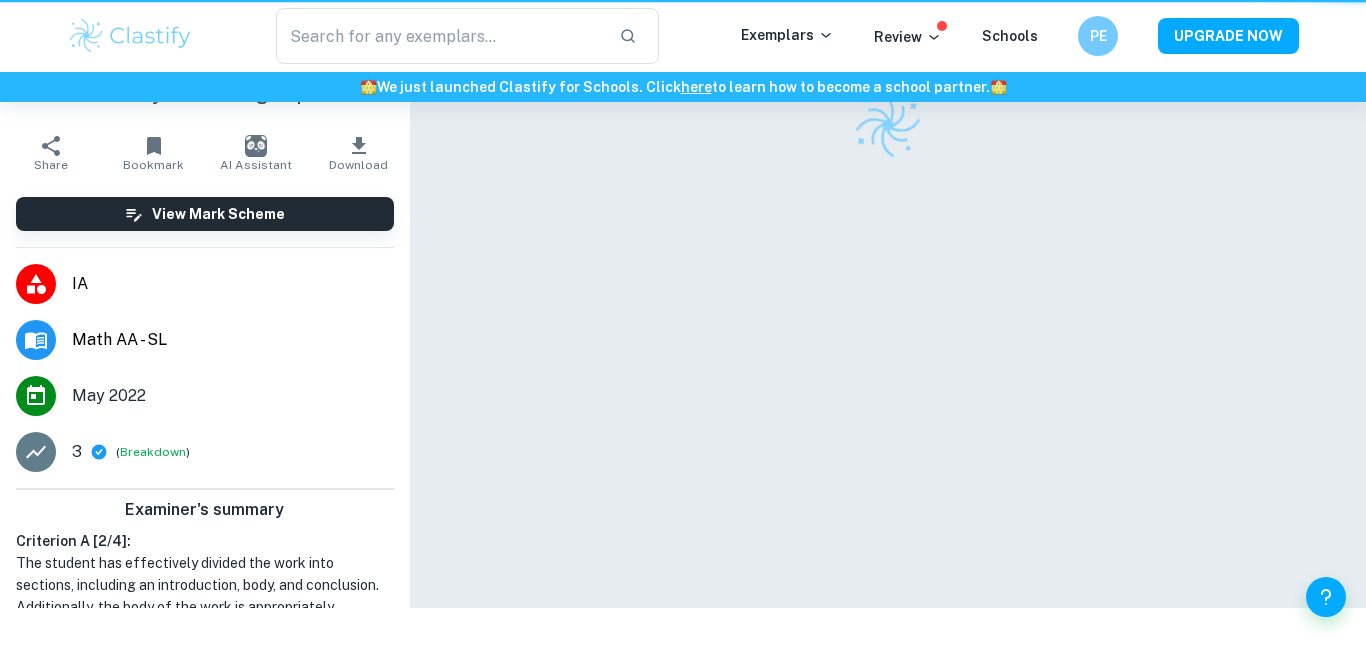 scroll, scrollTop: 0, scrollLeft: 0, axis: both 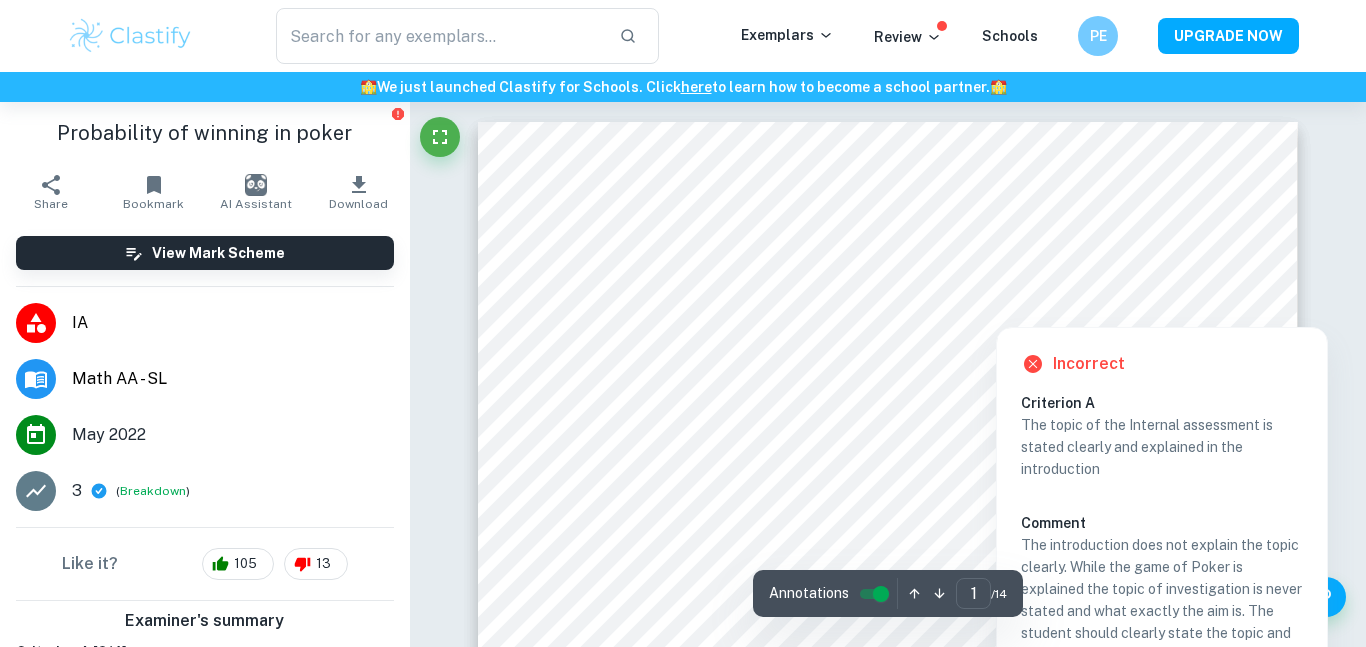 click at bounding box center (1202, 307) 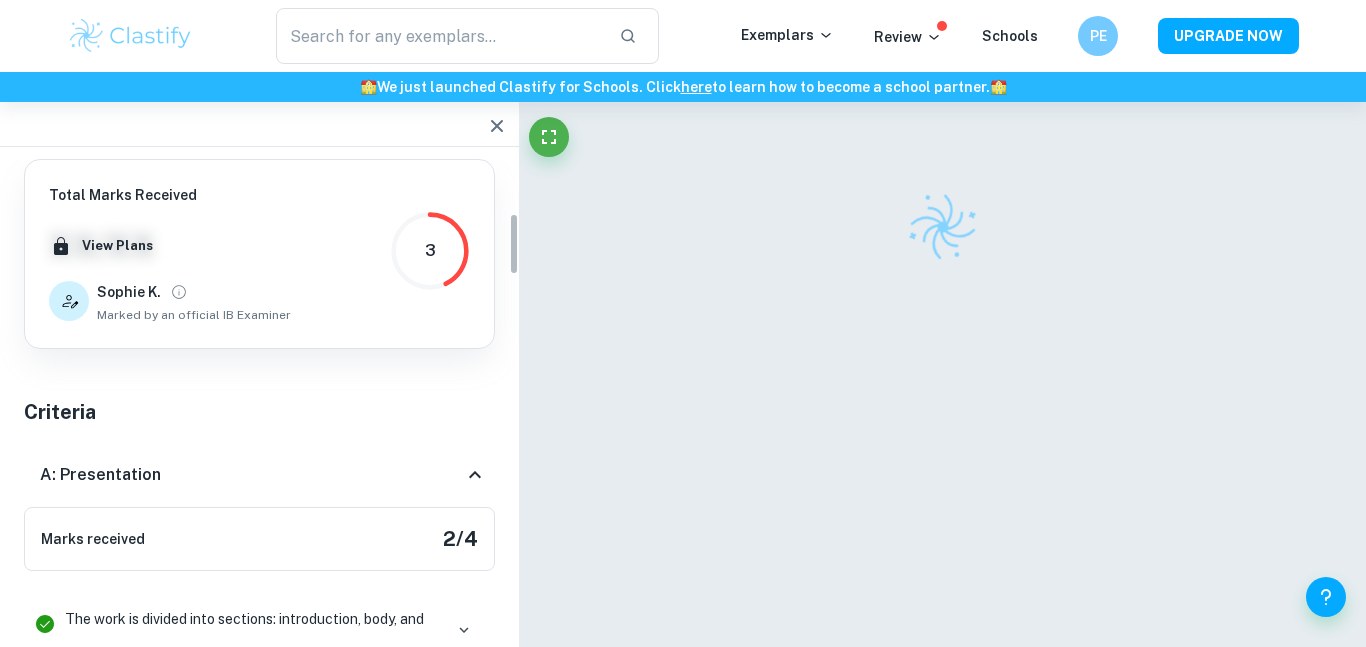 scroll, scrollTop: 413, scrollLeft: 0, axis: vertical 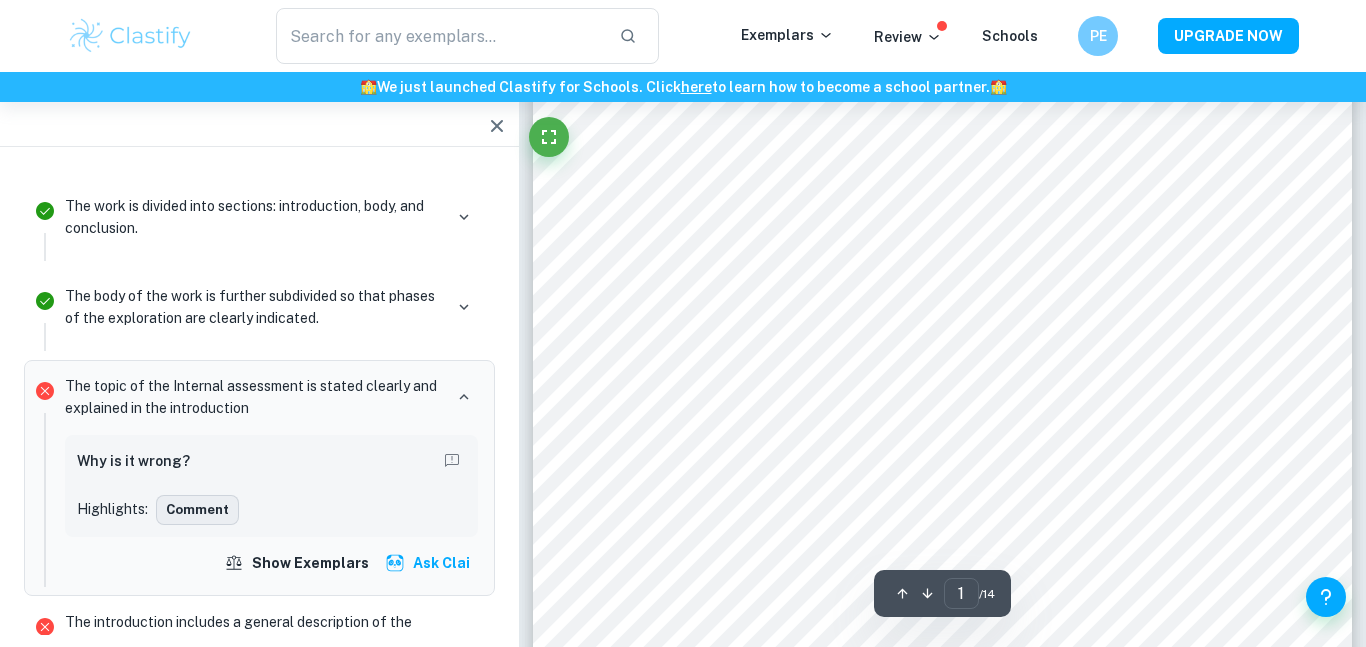 click on "Comment" at bounding box center [197, 510] 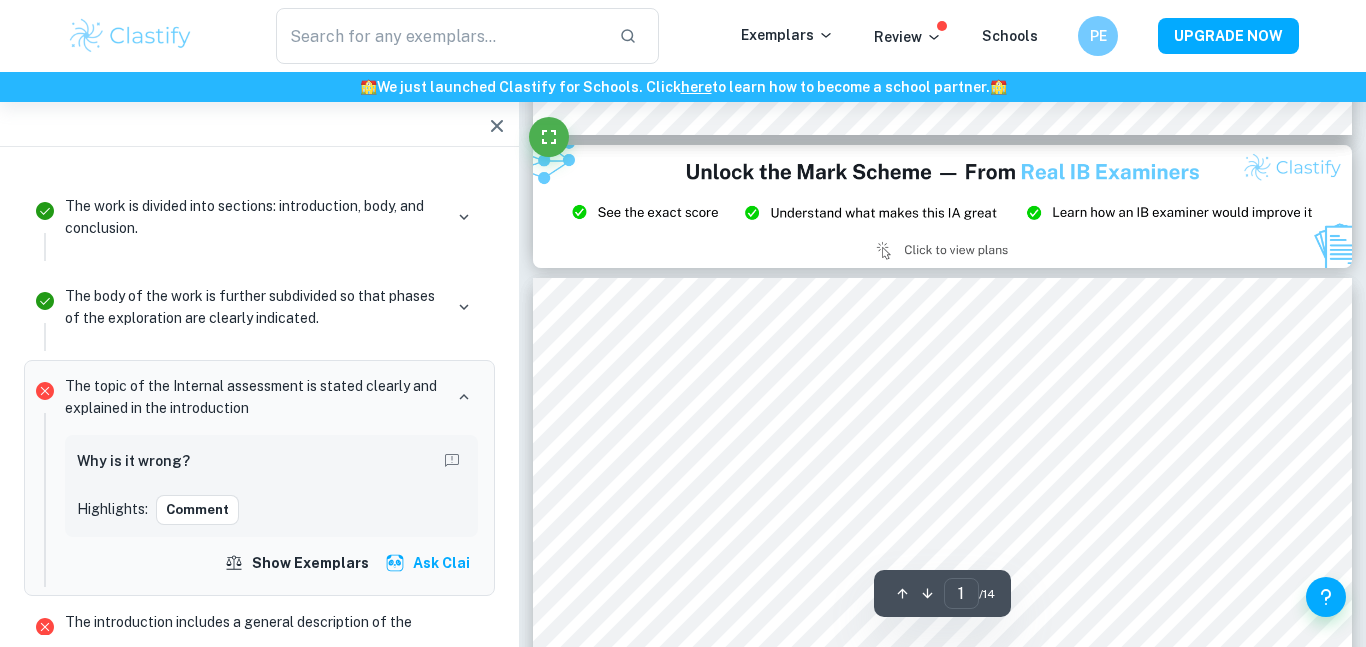 scroll, scrollTop: 0, scrollLeft: 0, axis: both 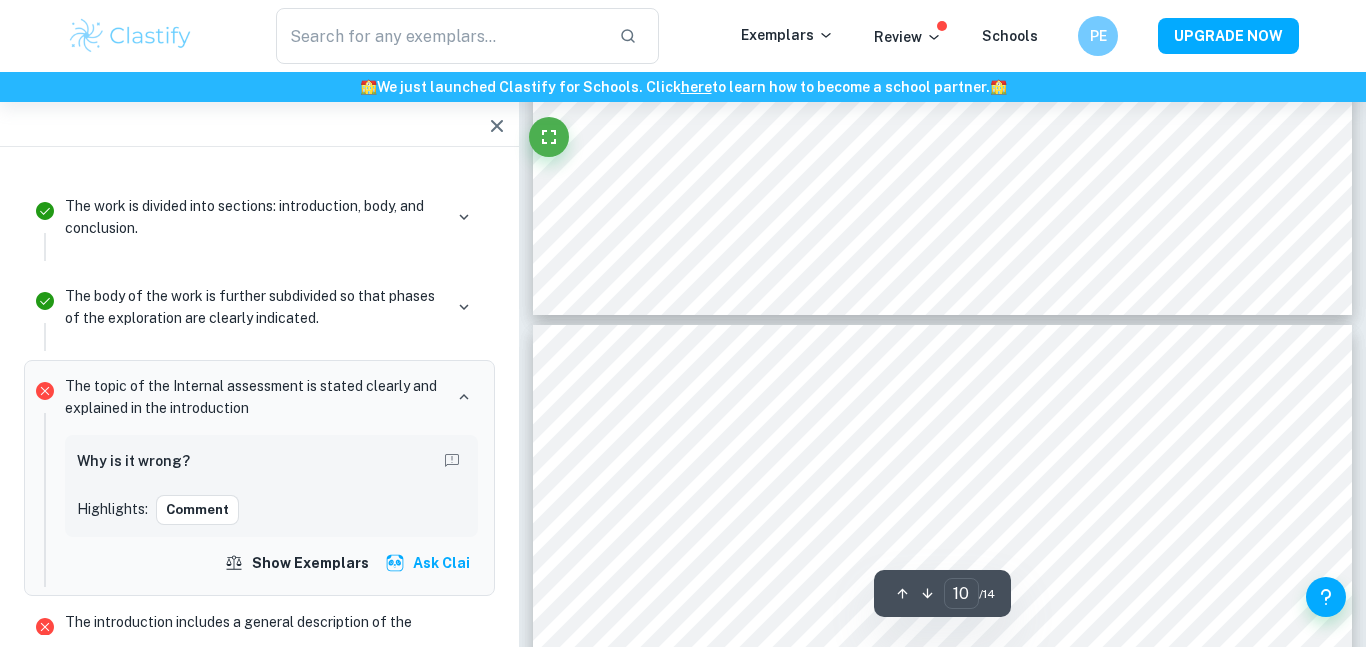 type on "11" 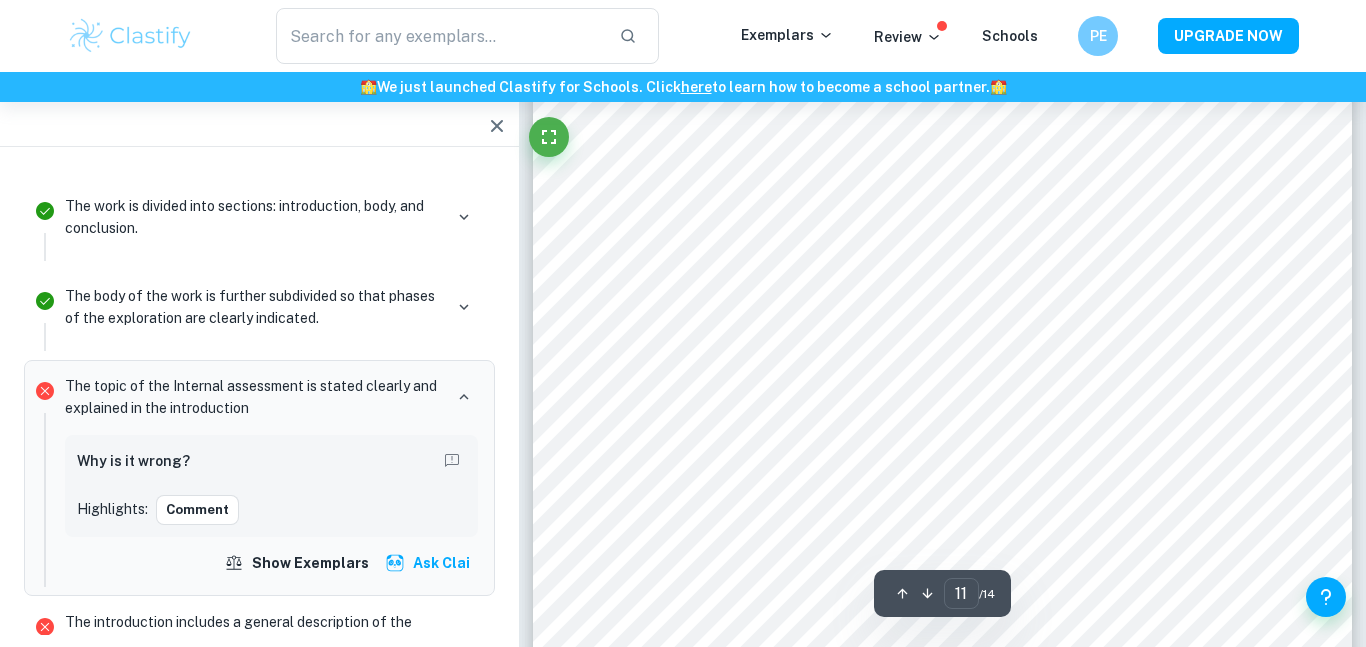 scroll, scrollTop: 11388, scrollLeft: 0, axis: vertical 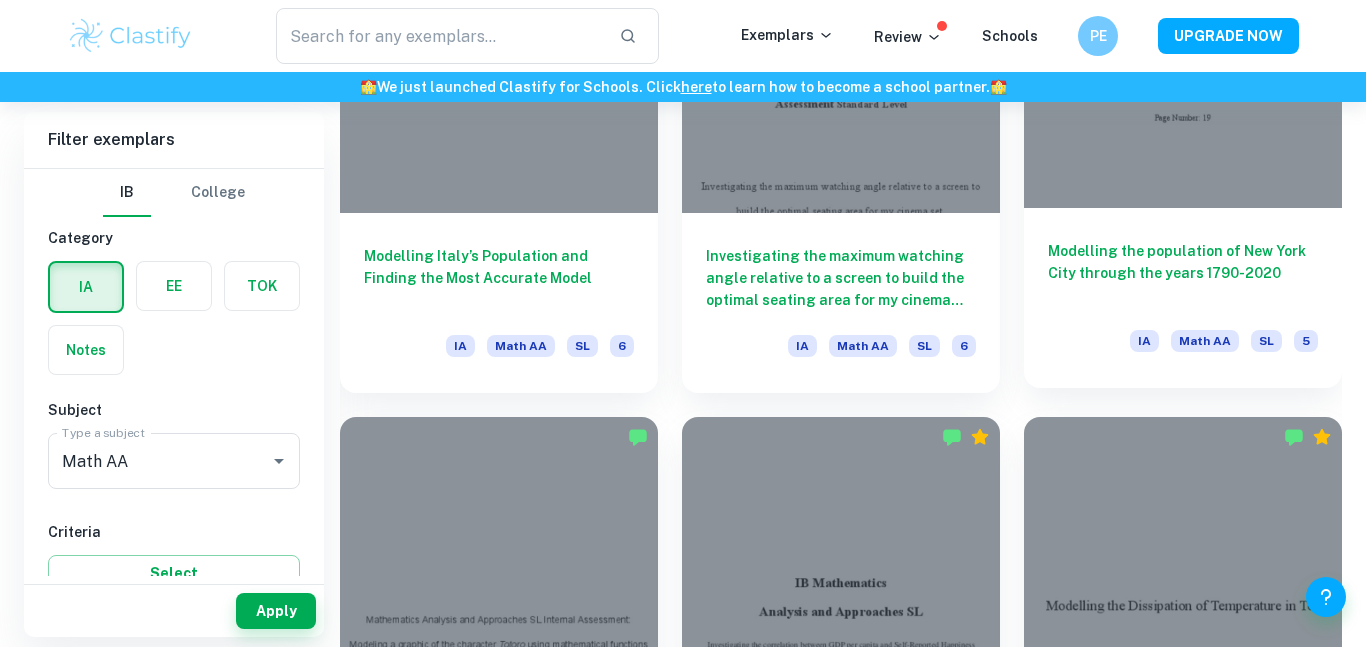 click at bounding box center [1183, 89] 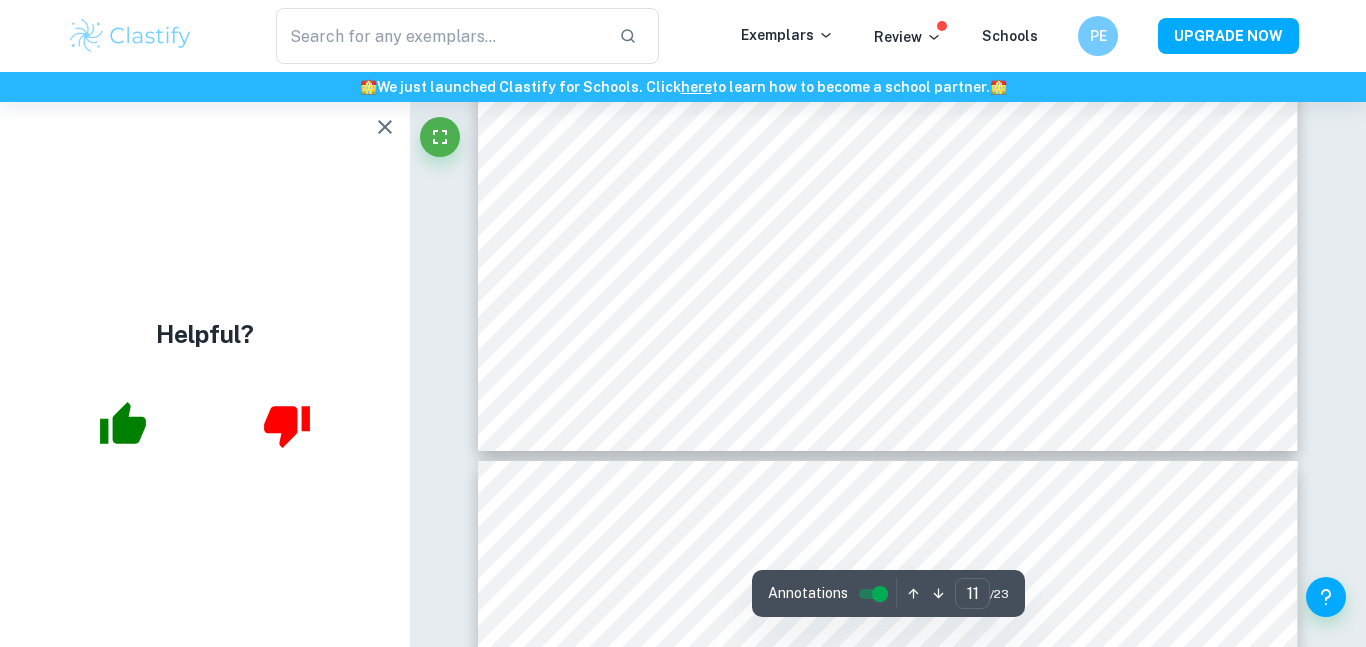 scroll, scrollTop: 13638, scrollLeft: 0, axis: vertical 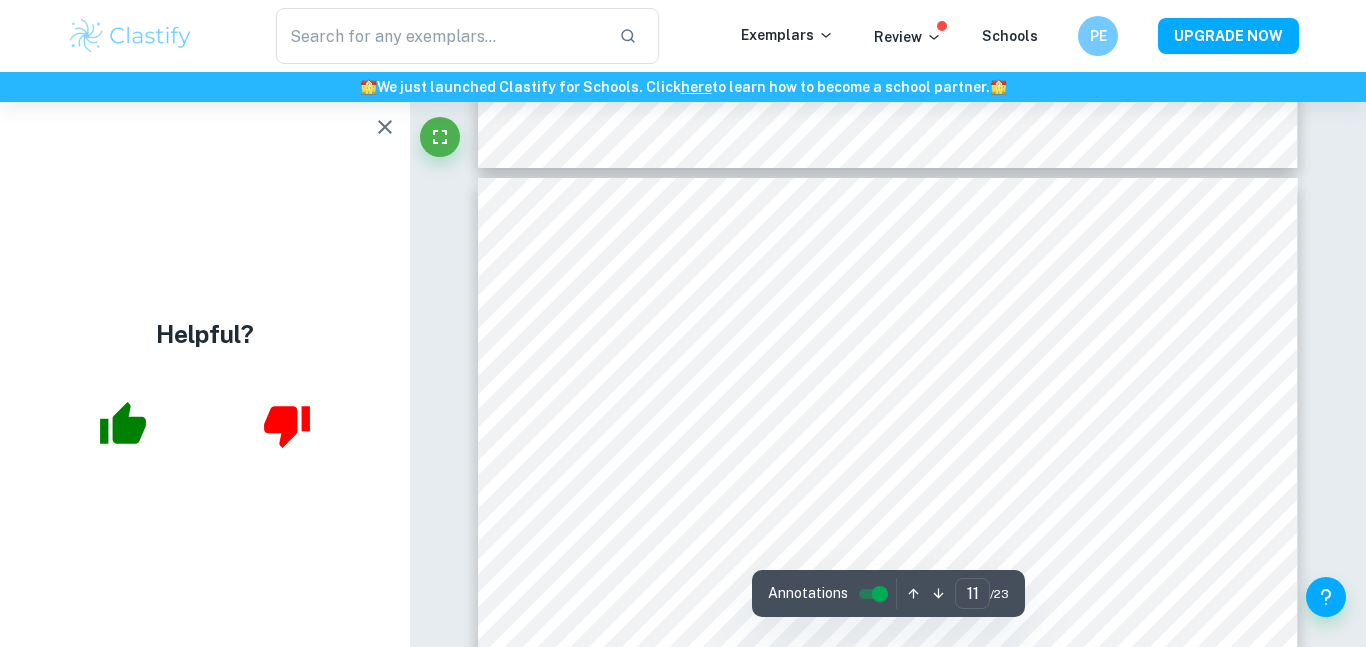 type on "12" 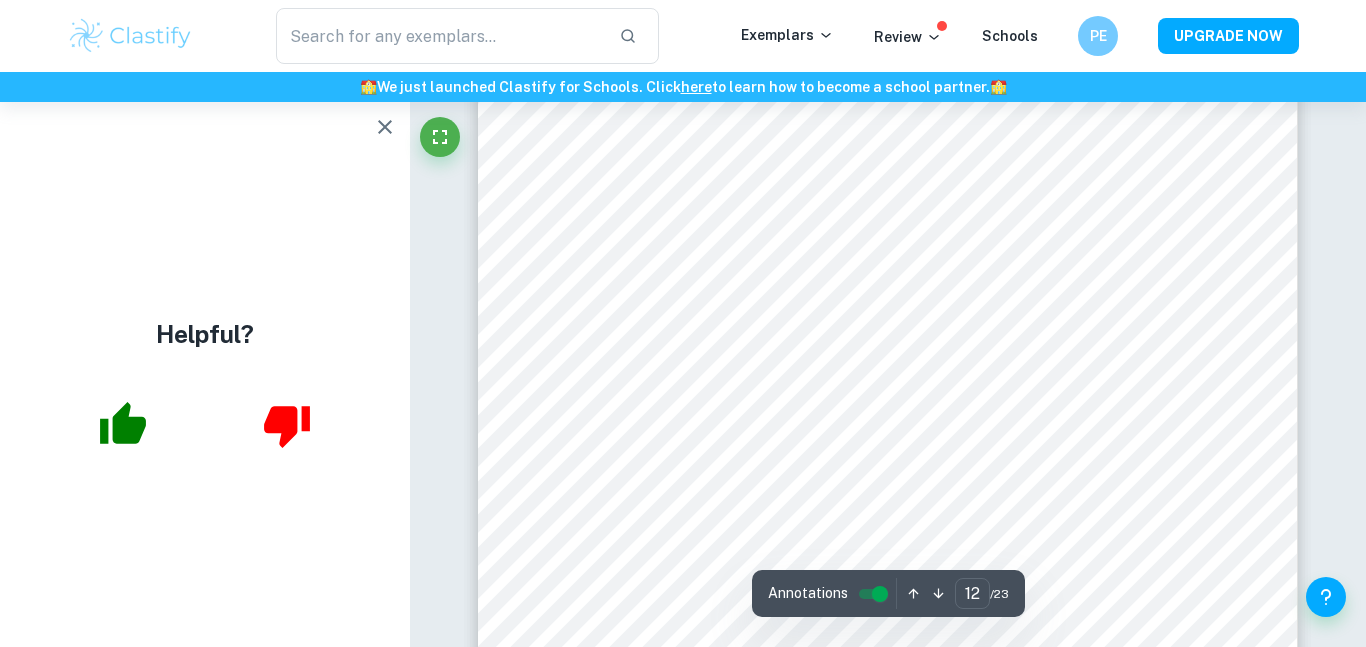 scroll, scrollTop: 13385, scrollLeft: 0, axis: vertical 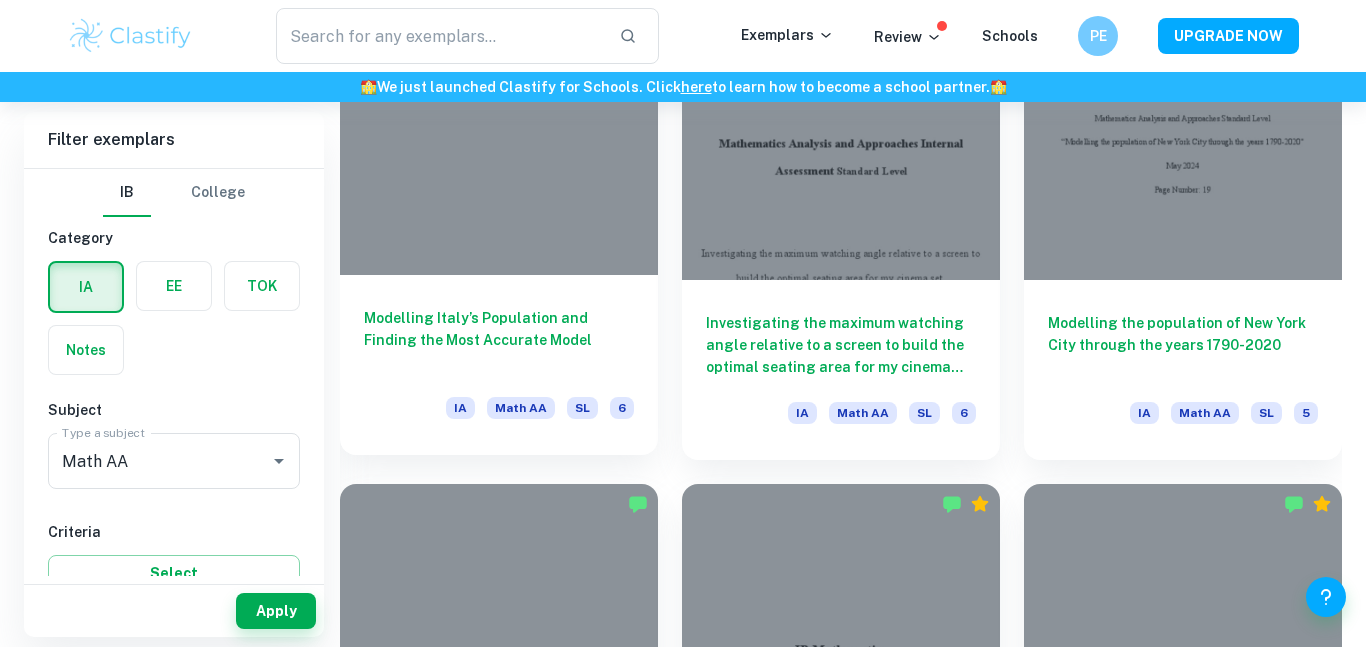 click at bounding box center [499, 156] 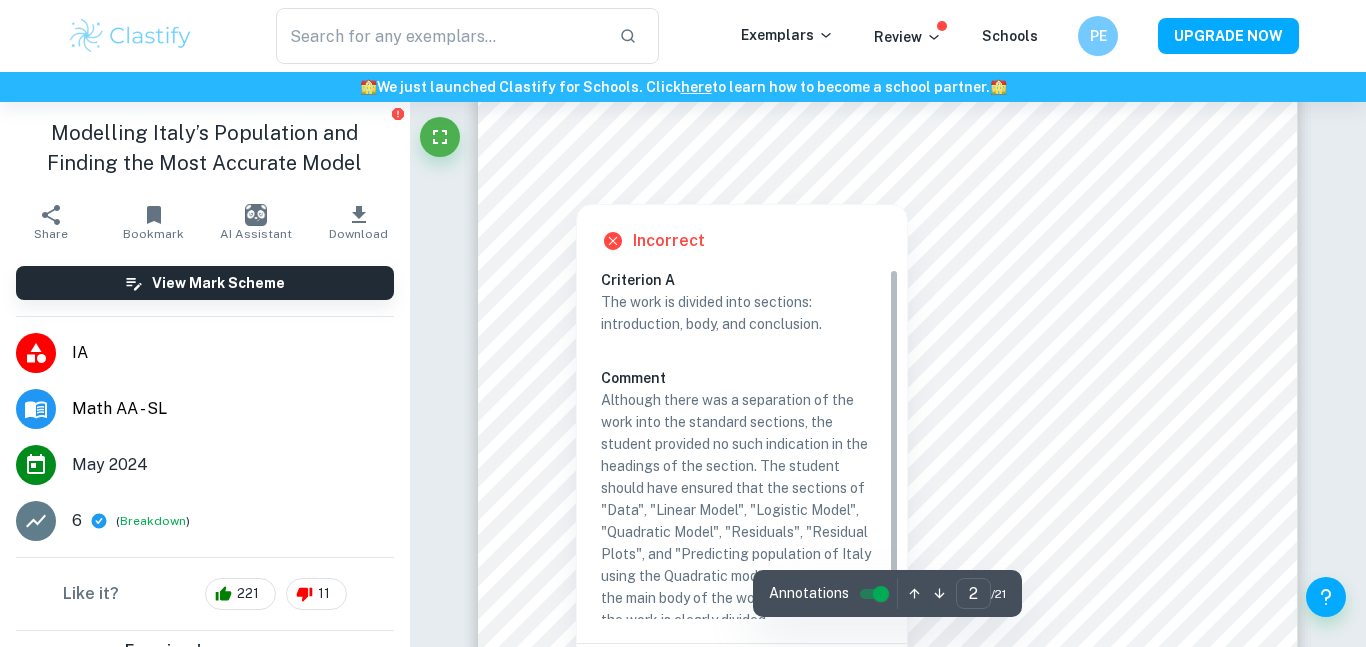 scroll, scrollTop: 1420, scrollLeft: 0, axis: vertical 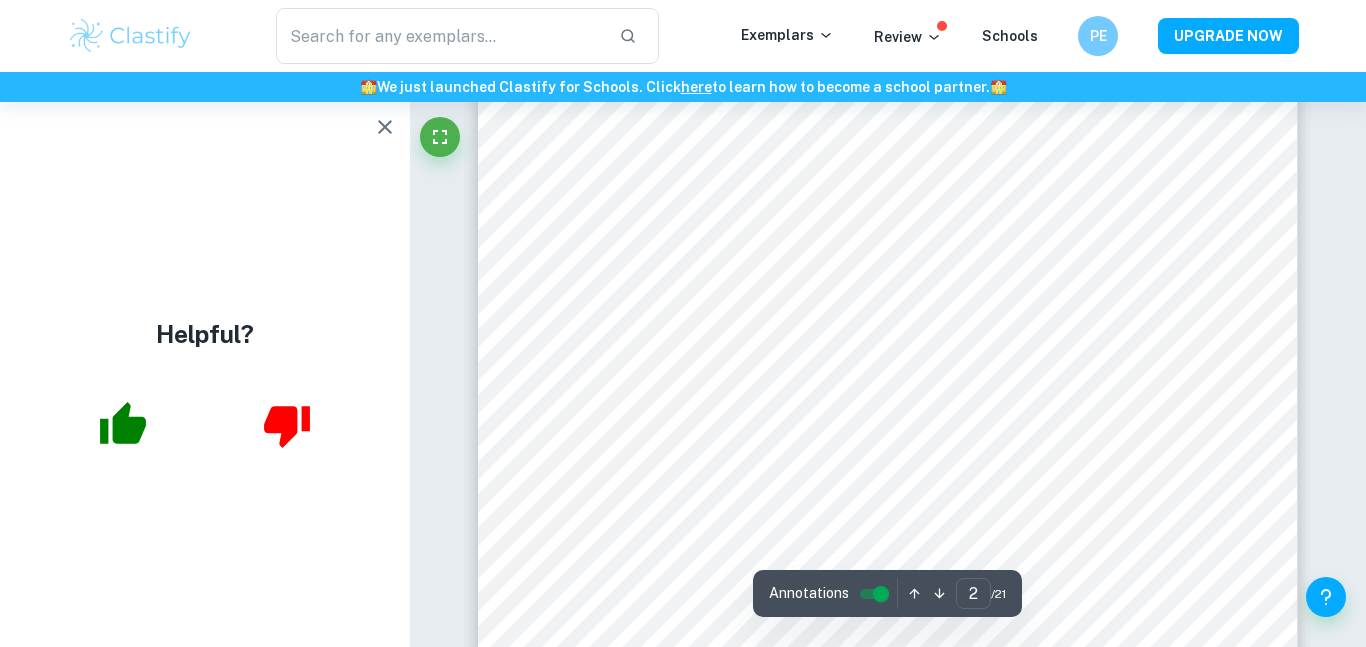 type on "1" 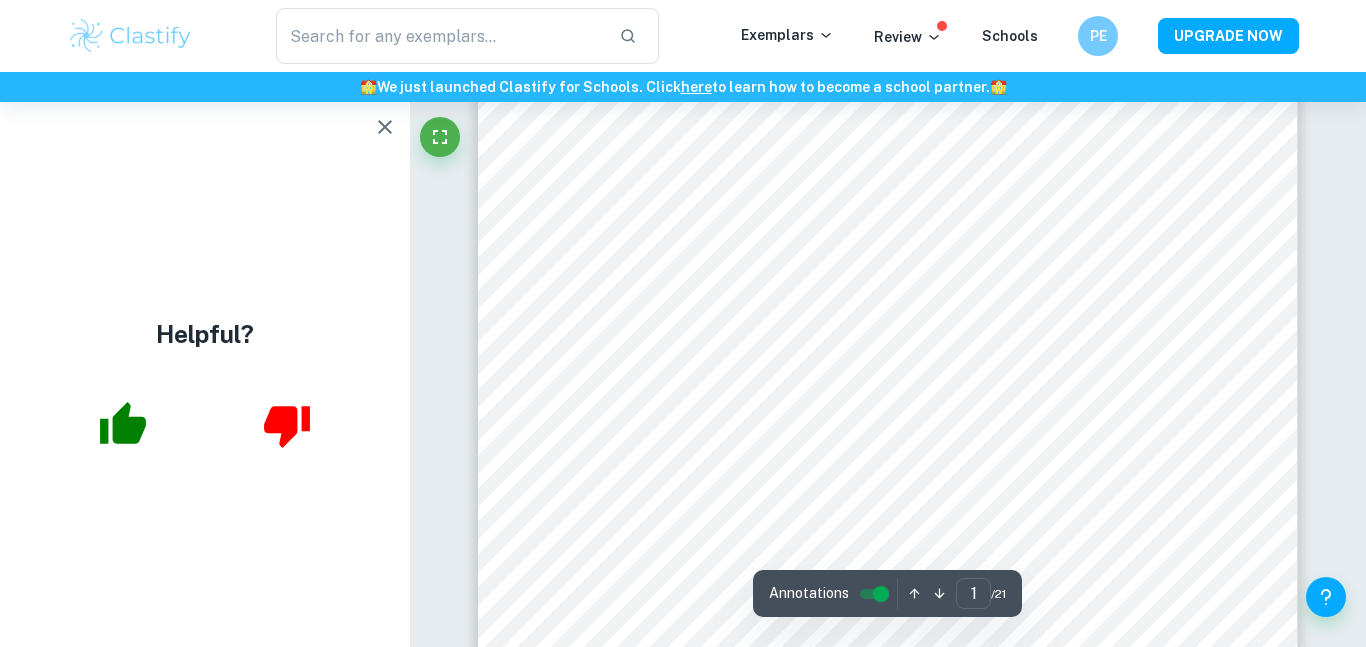 scroll, scrollTop: 521, scrollLeft: 0, axis: vertical 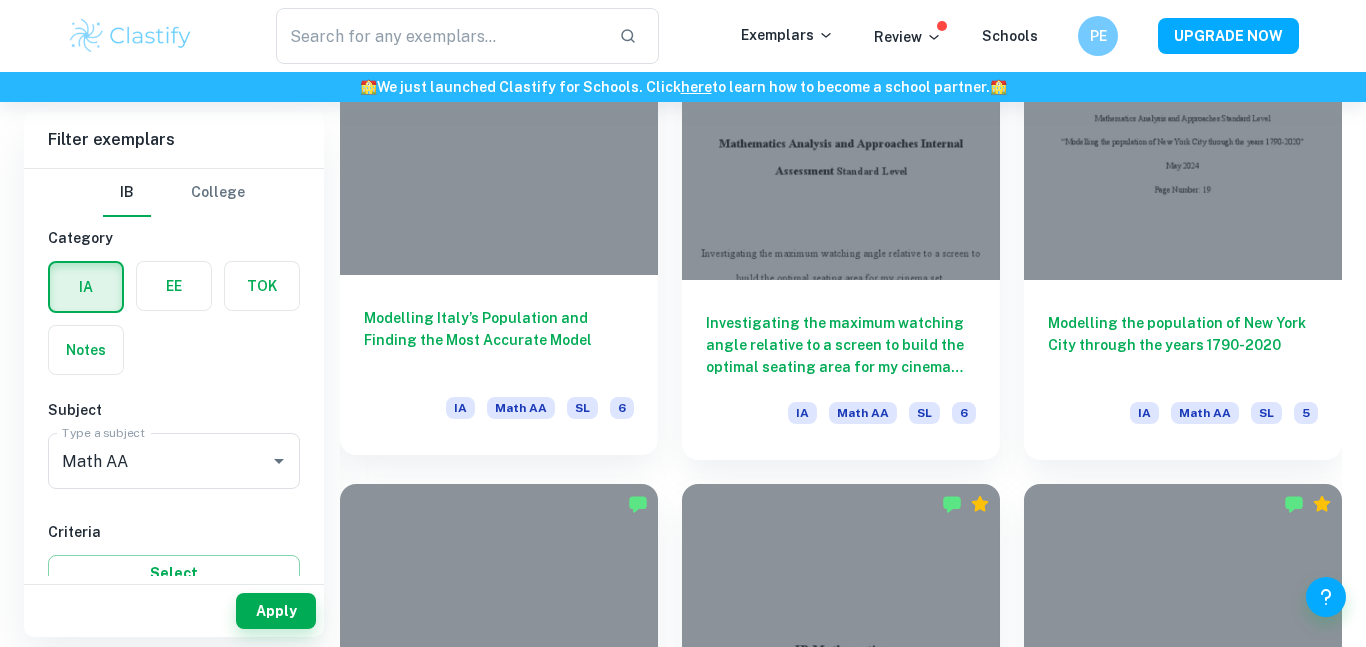 click at bounding box center (499, 156) 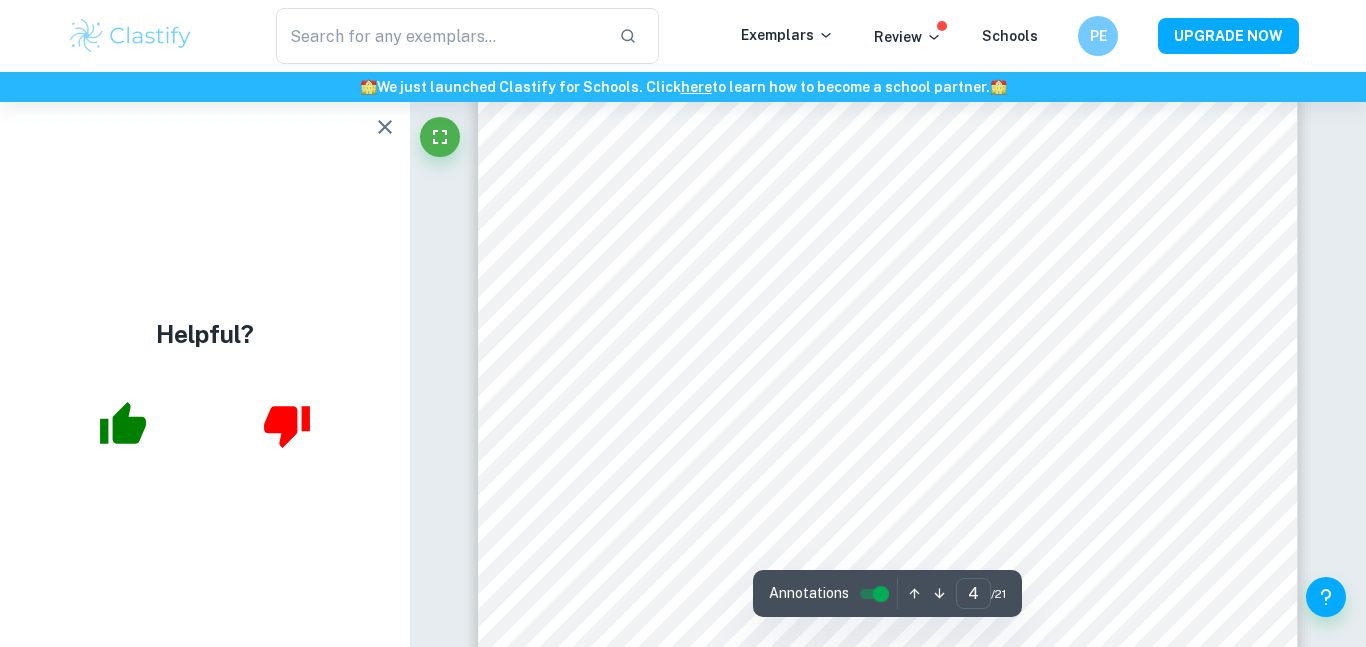 scroll, scrollTop: 4198, scrollLeft: 0, axis: vertical 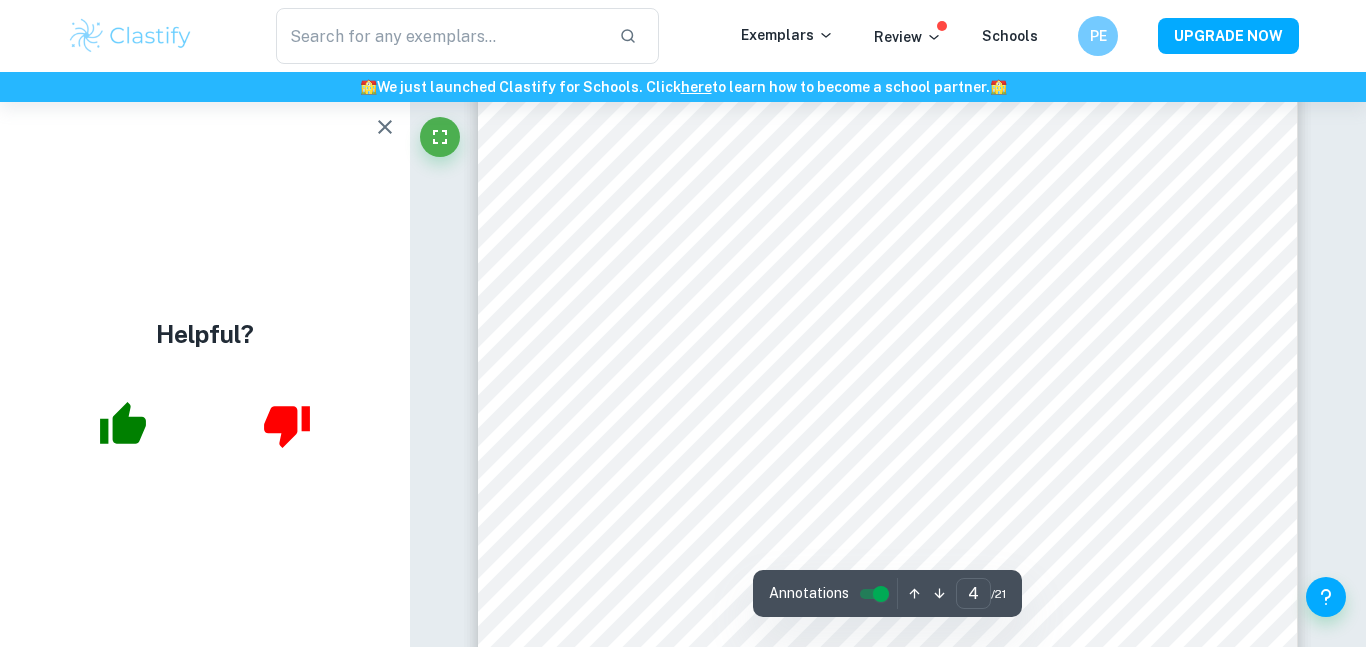 type on "5" 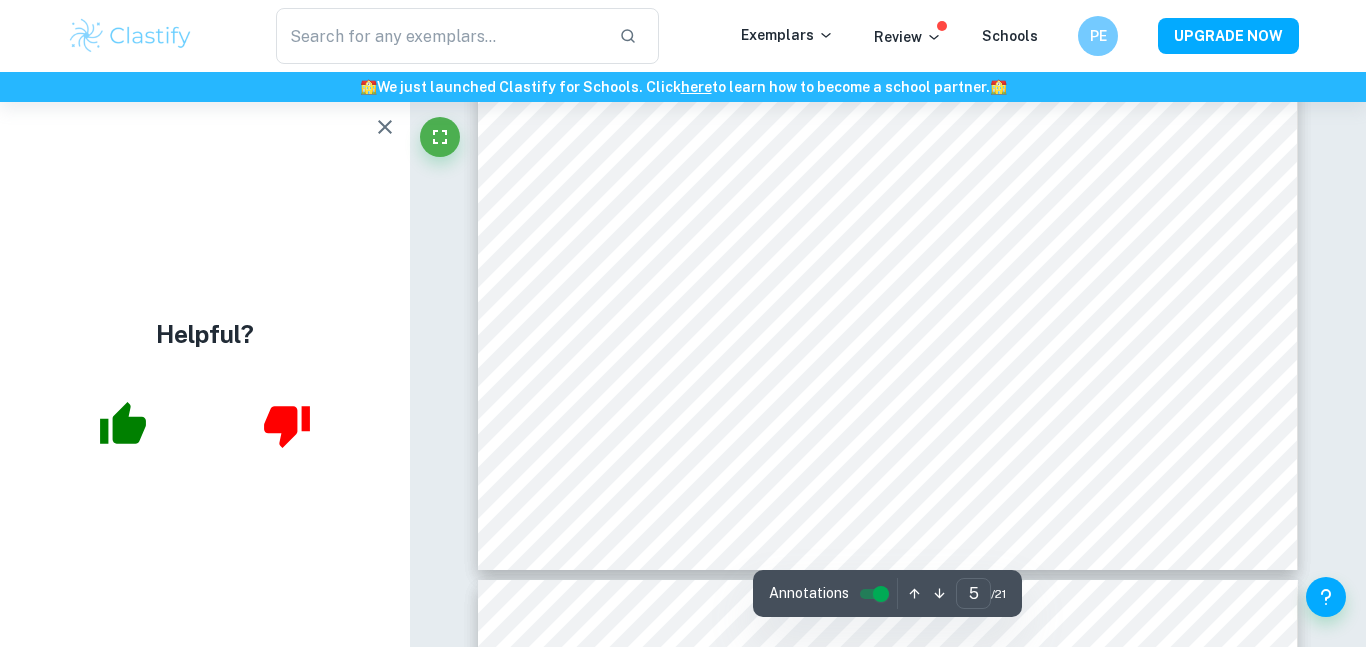 scroll, scrollTop: 5665, scrollLeft: 0, axis: vertical 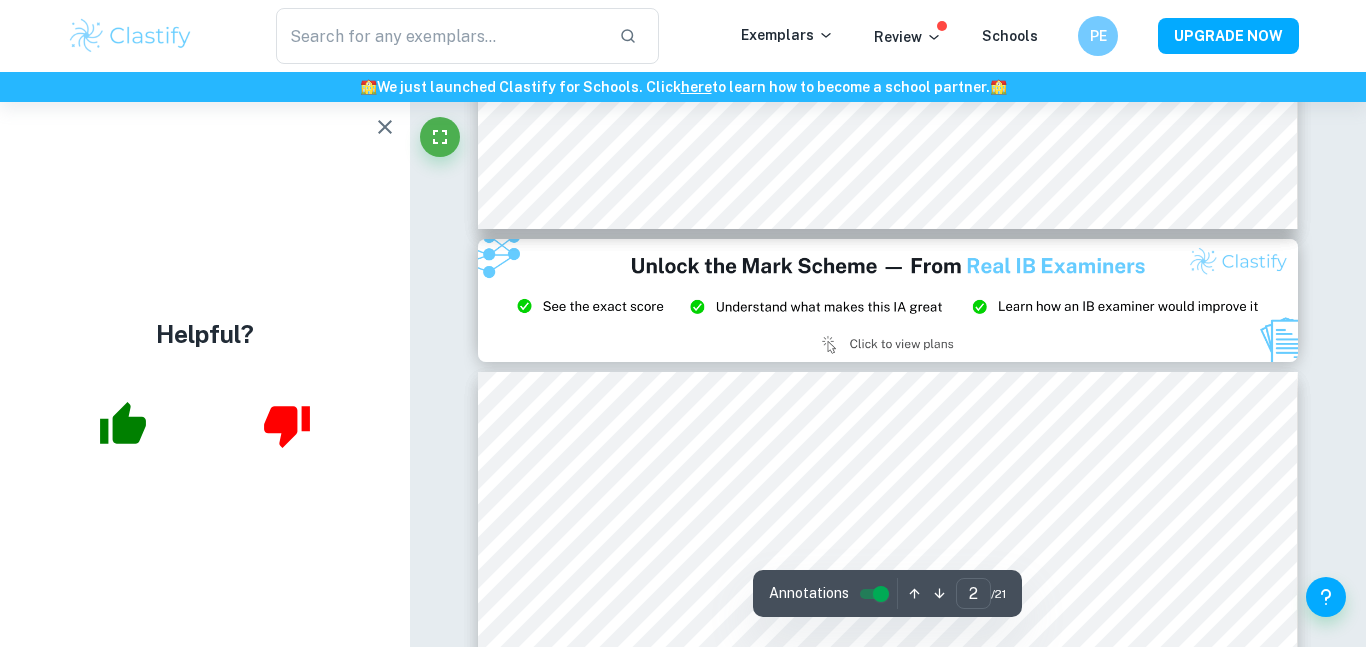 type on "3" 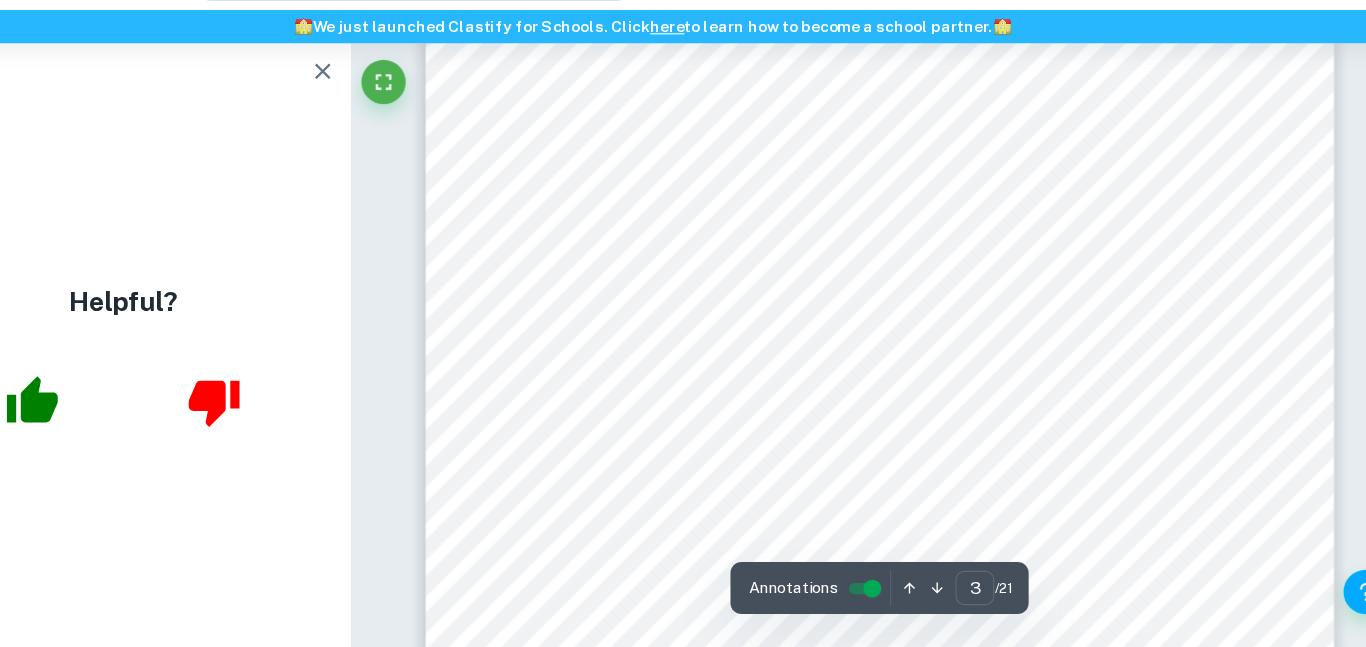 scroll, scrollTop: 2779, scrollLeft: 0, axis: vertical 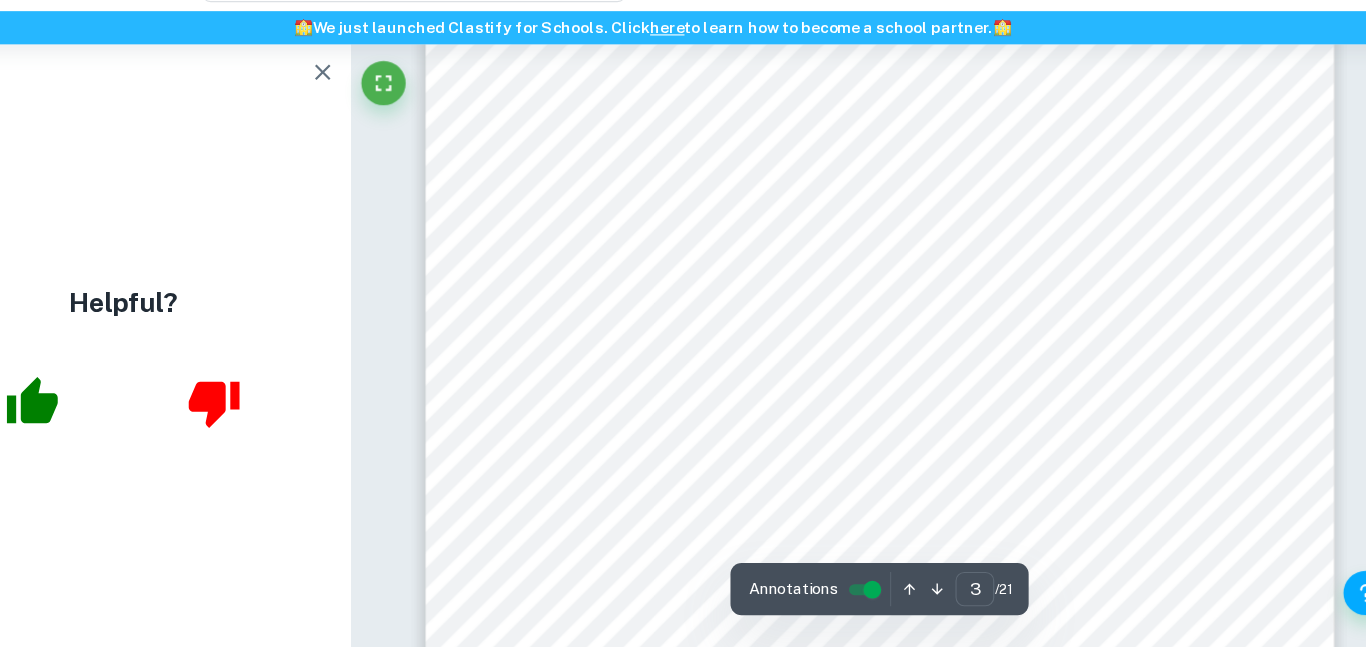 click on "Incorrect Criterion A The work is divided into sections: introduction, body, and conclusion. Comment Although there was a separation of the work into the standard sections, the student provided no such indication in the headings of the section. The student should have ensured that the sections of "Data", "Linear Model", "Logistic Model", "Quadratic Model", "Residuals", "Residual Plots", and "Predicting population of Italy using the Quadratic model" are combined in the main body of the work to ensure that the work is clearly divided Written by [NAME] [LAST] Correct Criterion A The topic of the Internal assessment is stated clearly and explained in the introduction Comment The explanation of the topic of the population of Italy includes the factors that contribute to the decline as well as the demography of the country ensuring that the student has thoroughly described and stated the topic of the internal assessment. The statement of the topic of the exploration was provided in the "Statement of Inquiry" [NAME]" at bounding box center (888, 9745) 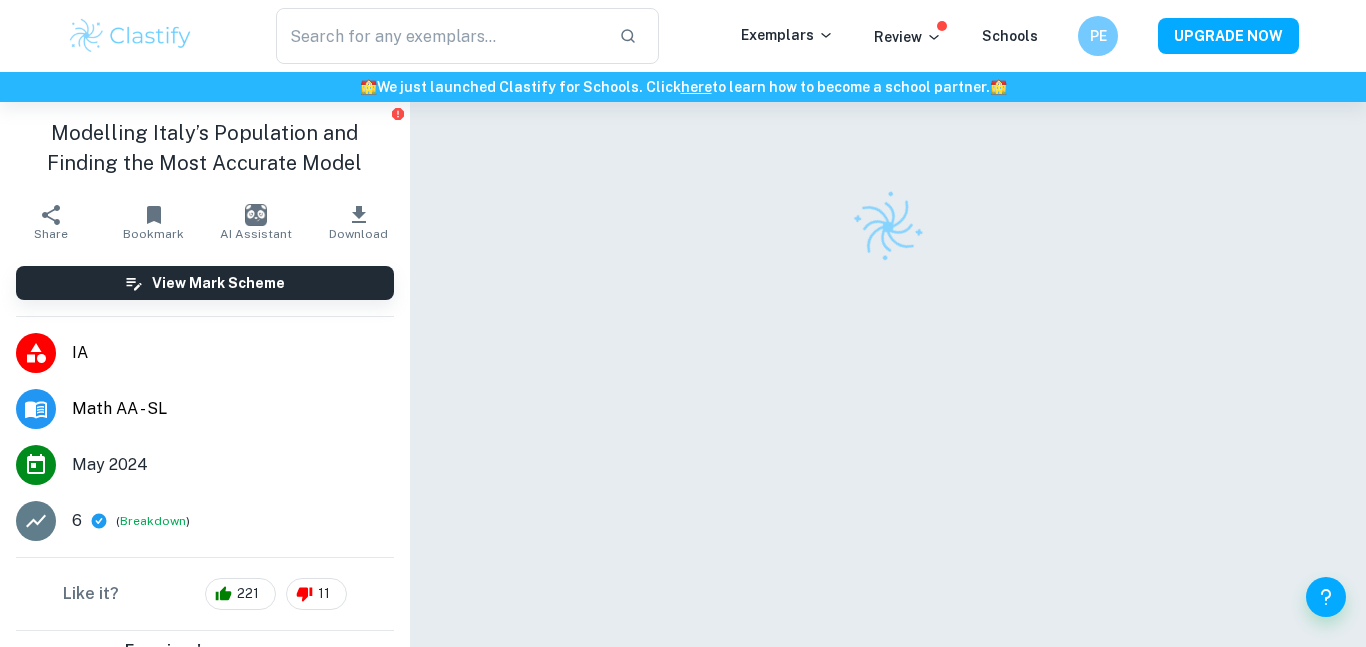 scroll, scrollTop: 102, scrollLeft: 0, axis: vertical 